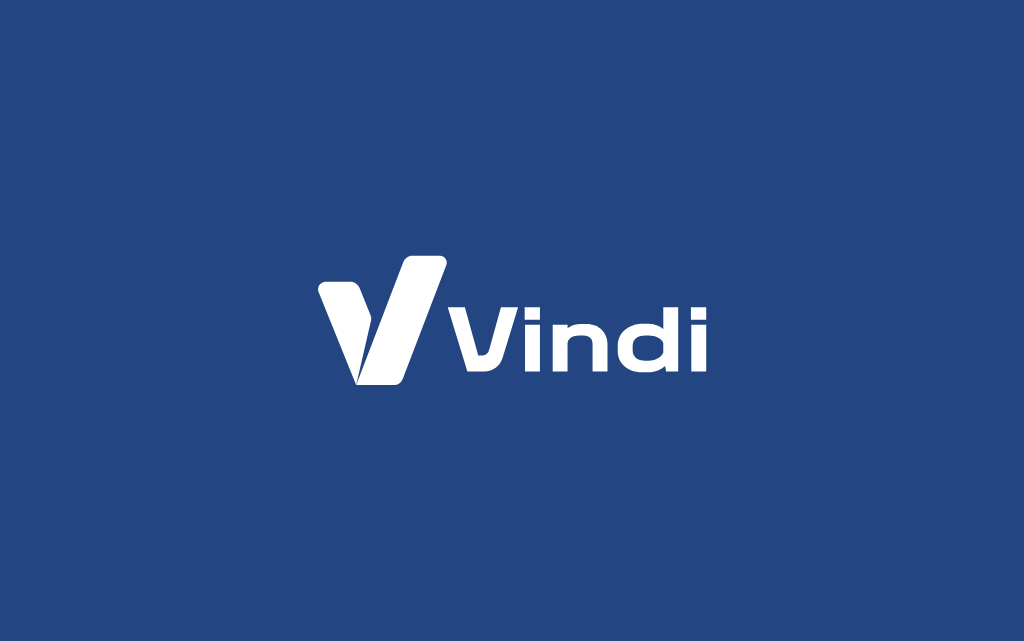 scroll, scrollTop: 0, scrollLeft: 0, axis: both 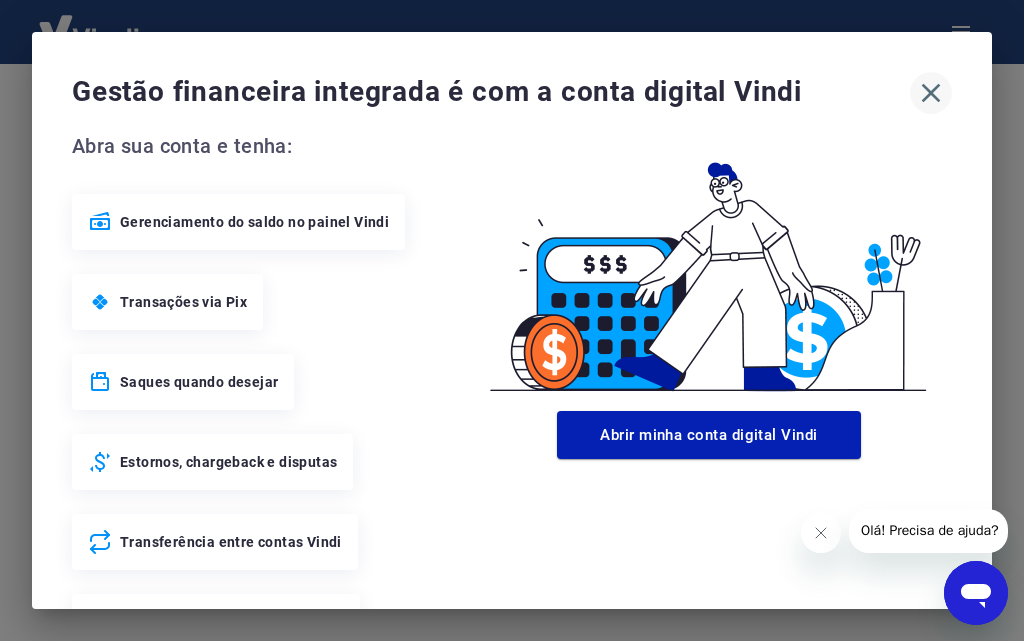 click 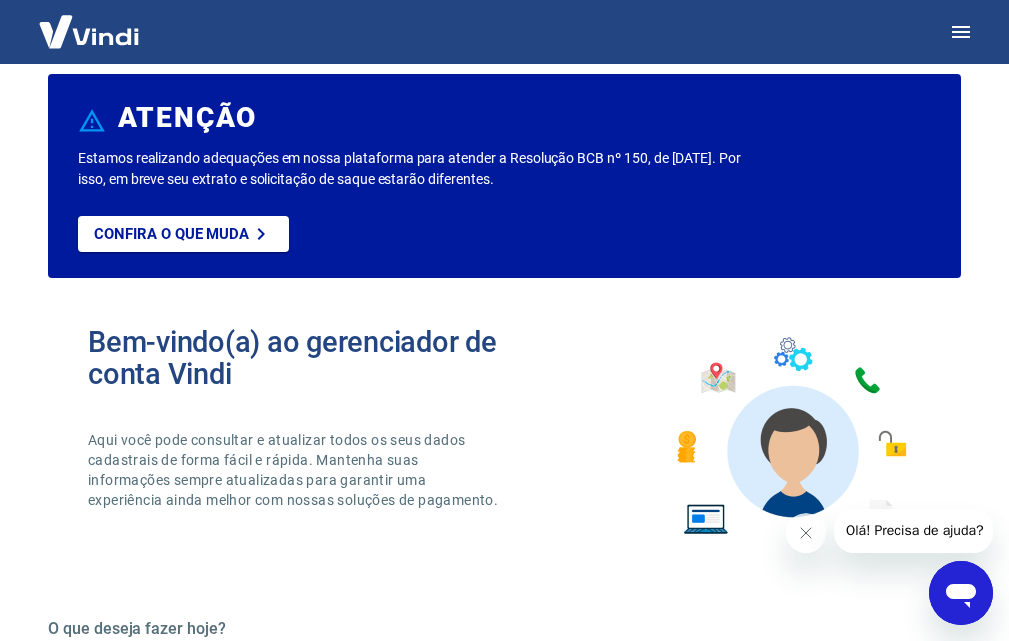 scroll, scrollTop: 0, scrollLeft: 0, axis: both 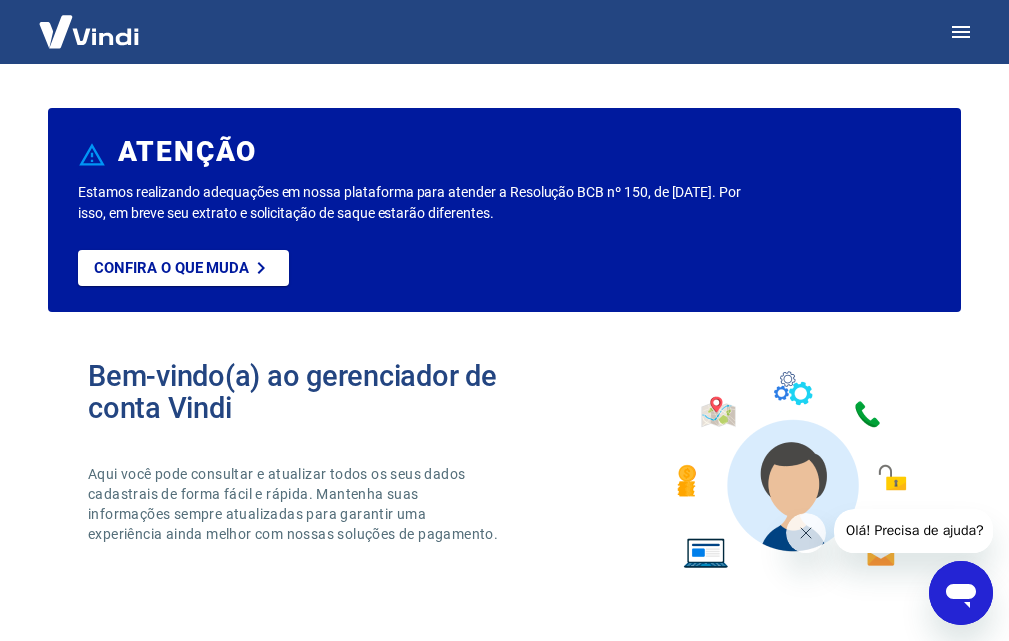 click at bounding box center (89, 31) 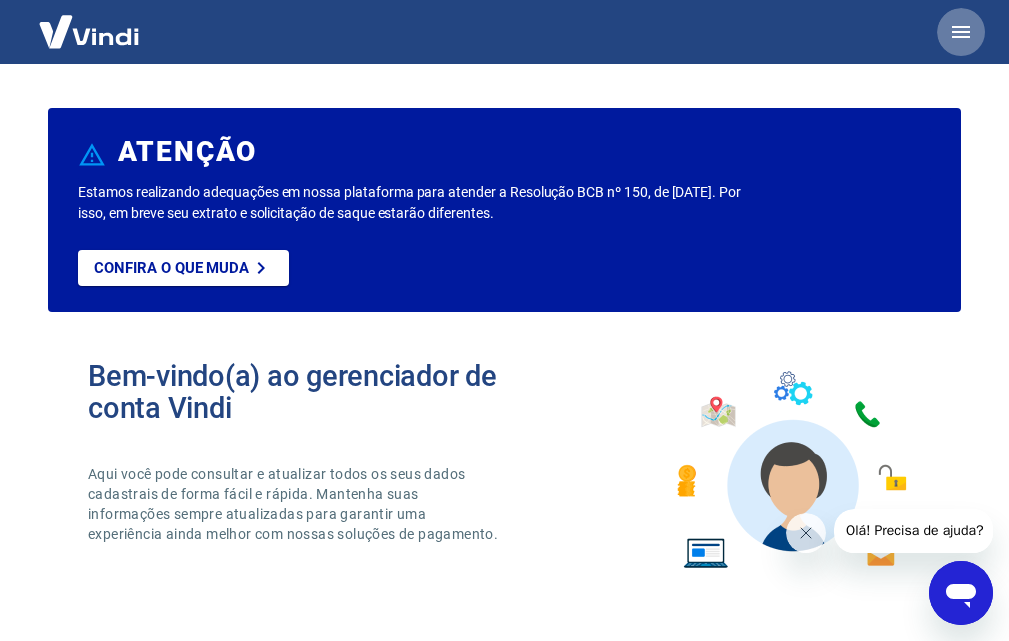 click 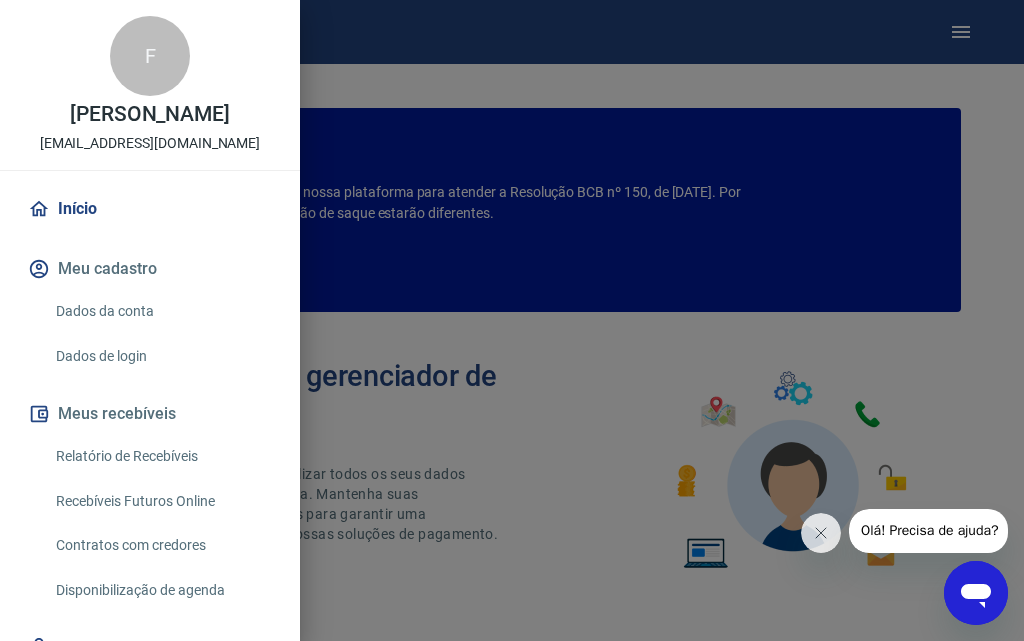 click at bounding box center [512, 320] 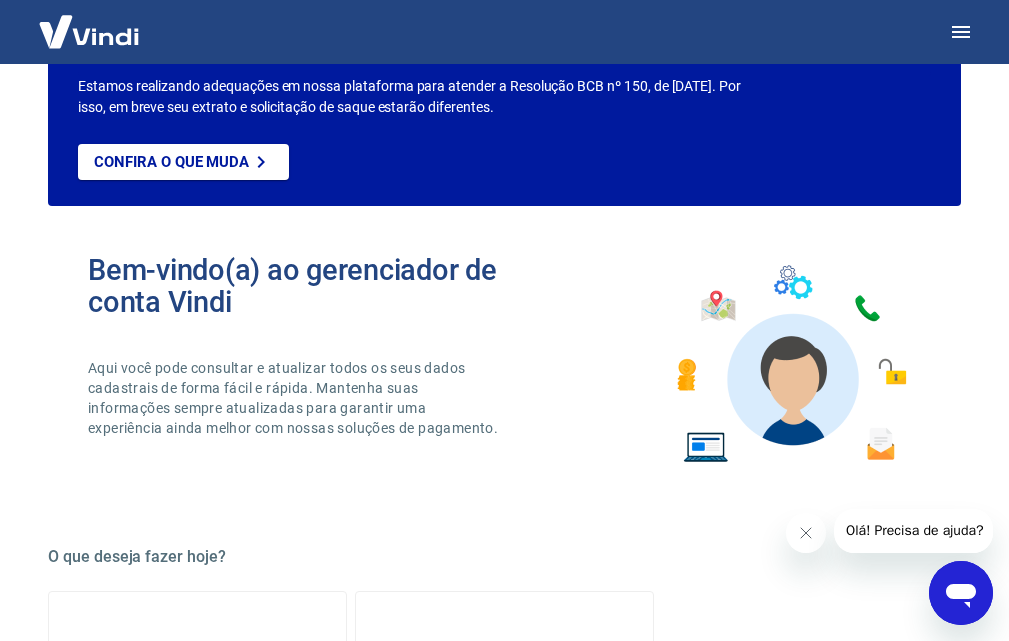 scroll, scrollTop: 0, scrollLeft: 0, axis: both 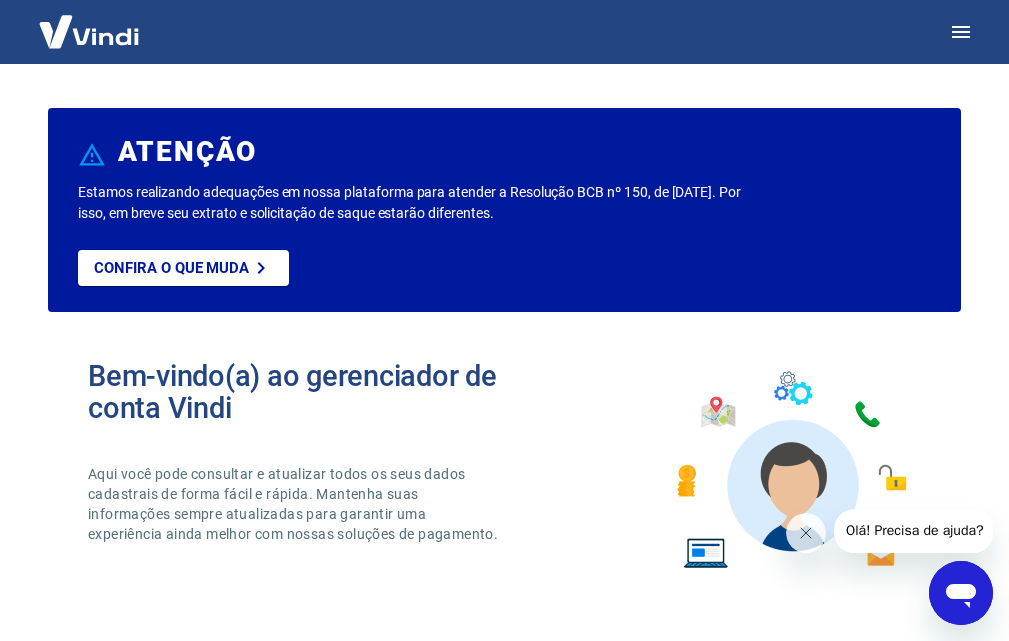 click at bounding box center (89, 31) 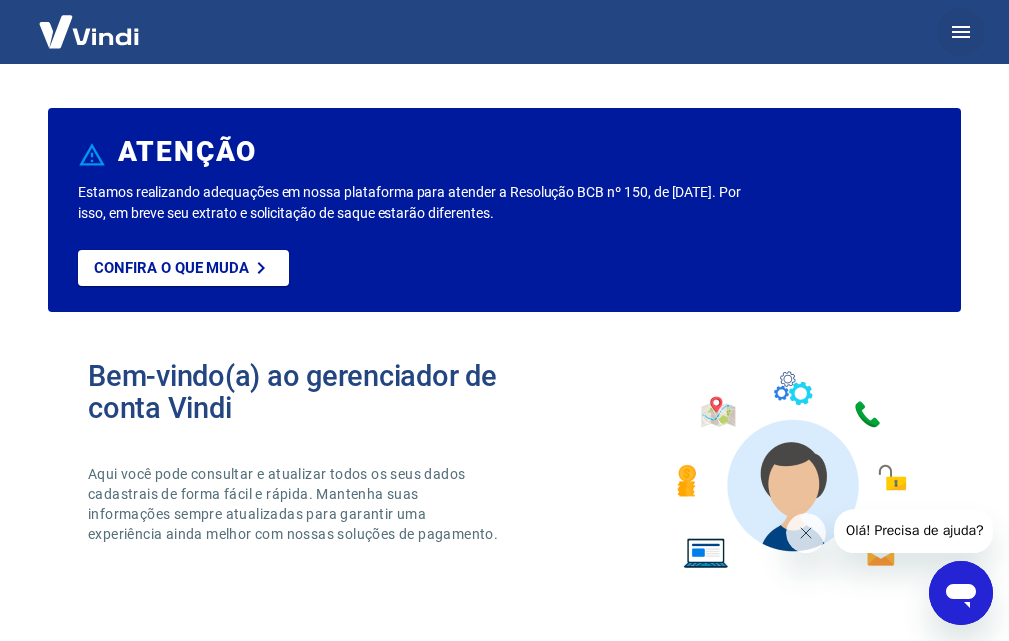 click 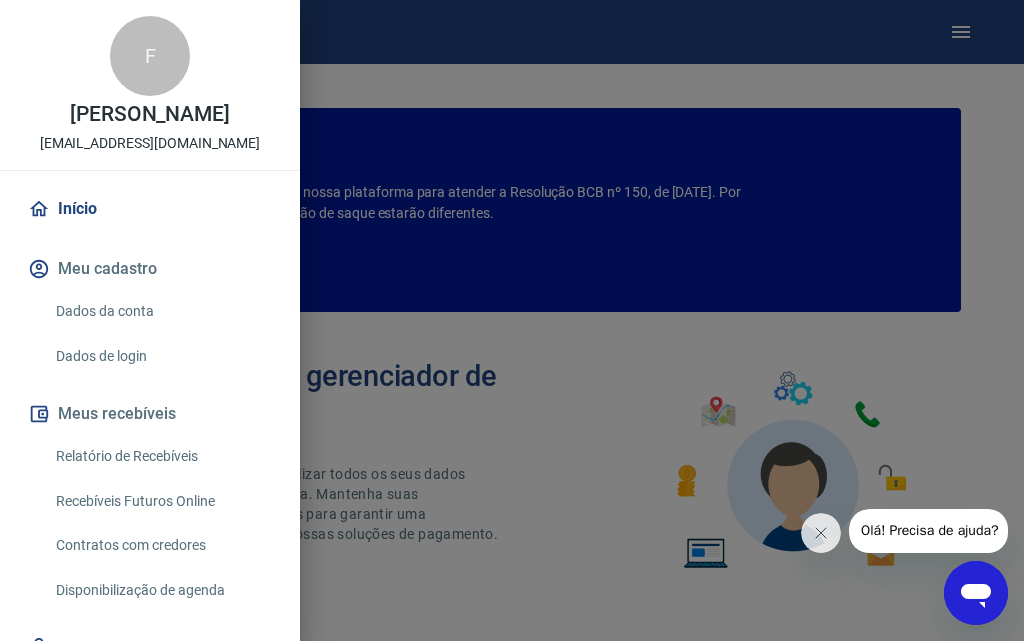 click on "Relatório de Recebíveis" at bounding box center (162, 456) 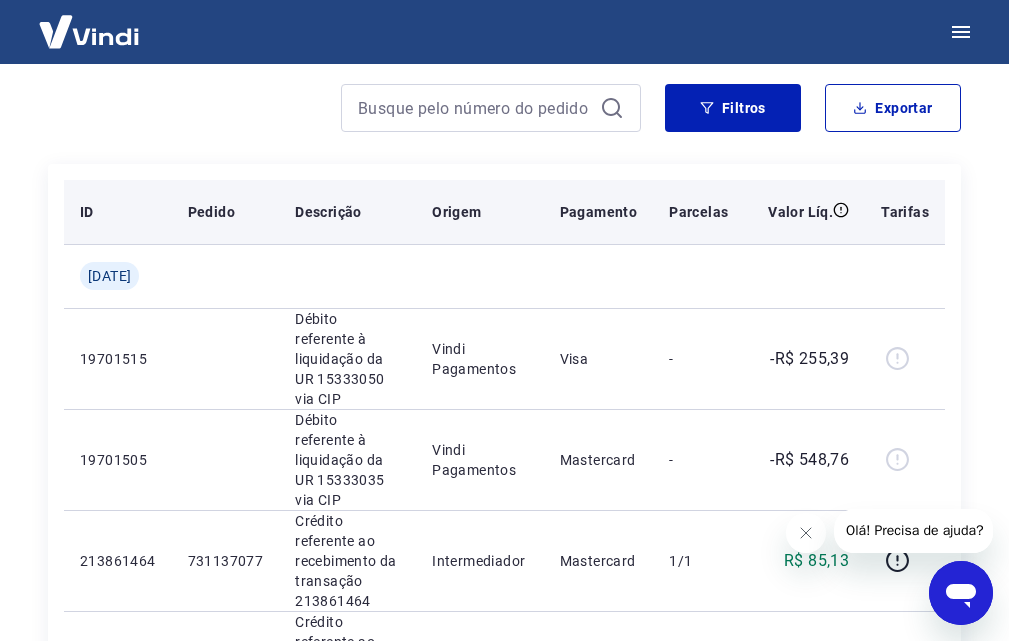 scroll, scrollTop: 200, scrollLeft: 0, axis: vertical 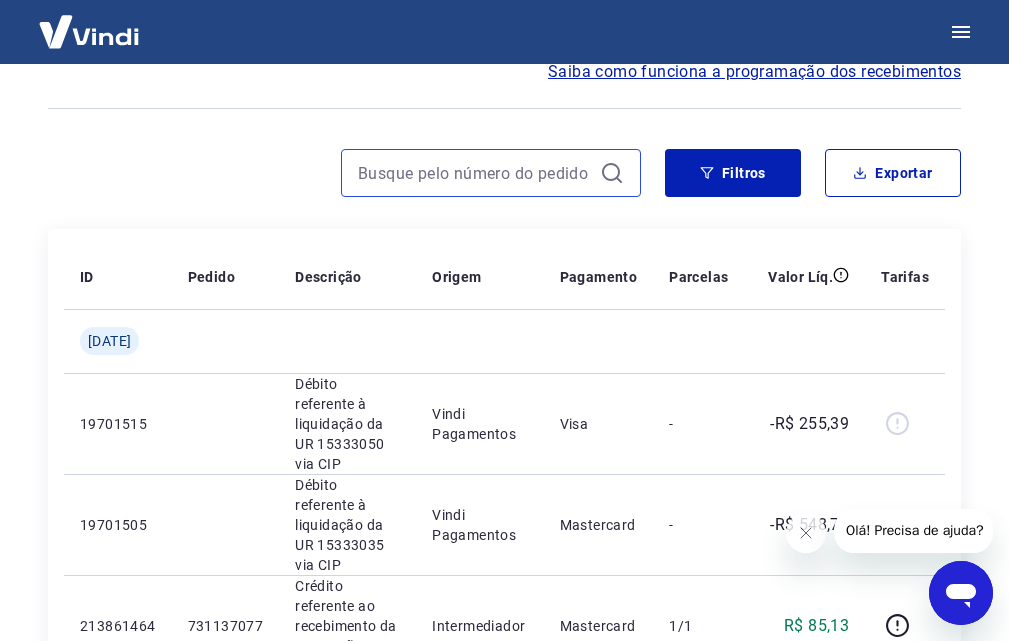 click at bounding box center [475, 173] 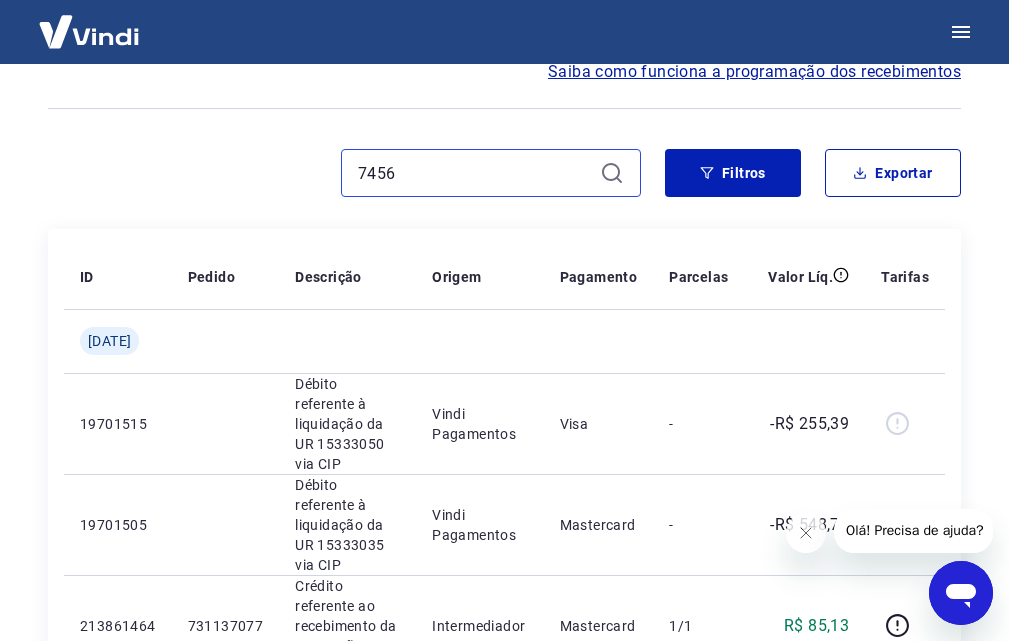 click on "7456" at bounding box center (475, 173) 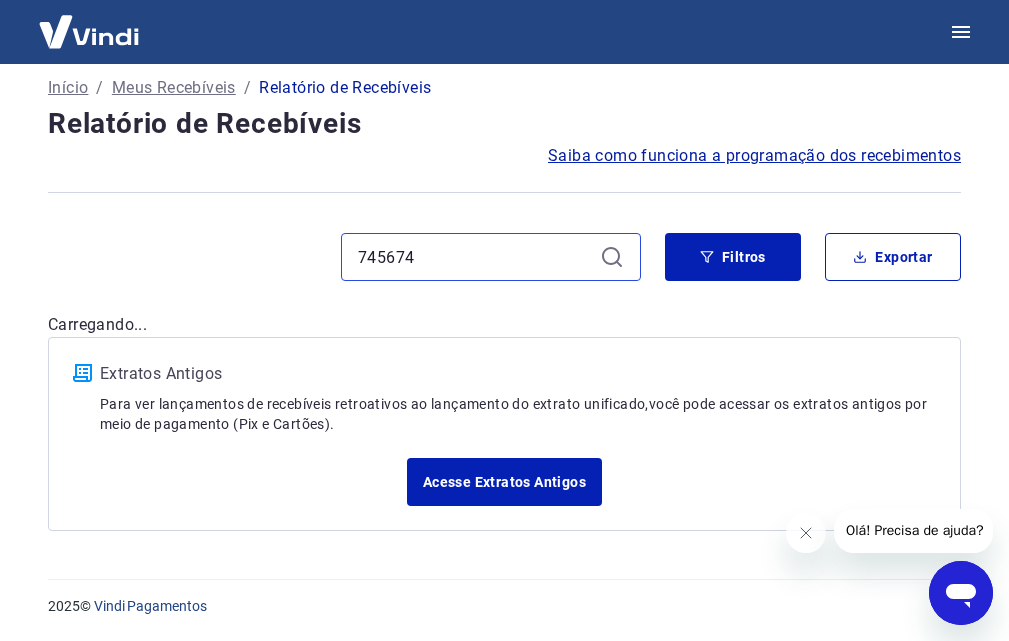 scroll, scrollTop: 16, scrollLeft: 0, axis: vertical 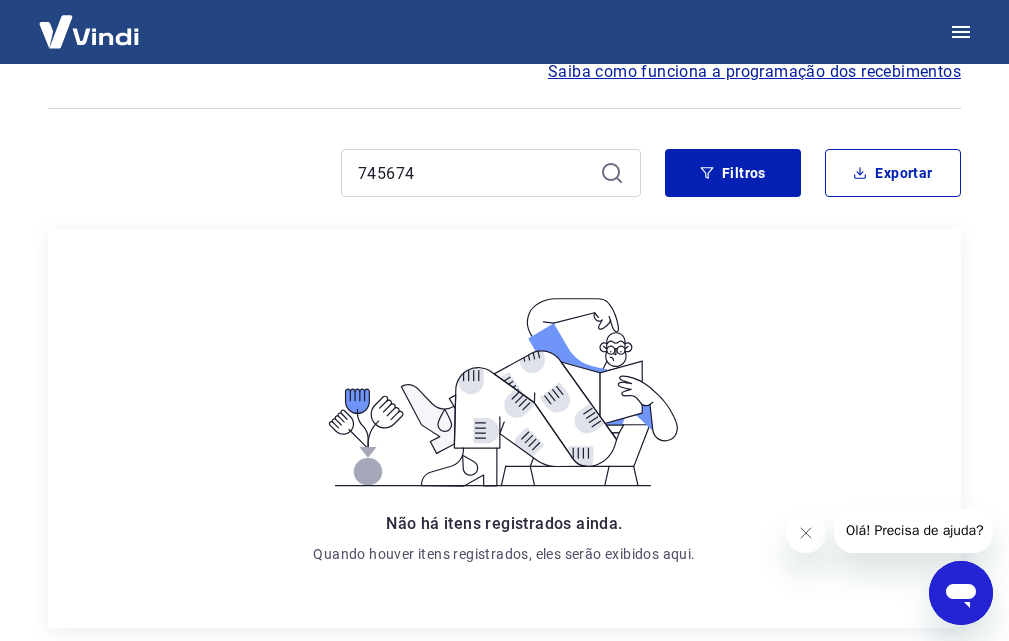 click on "745674" at bounding box center [491, 173] 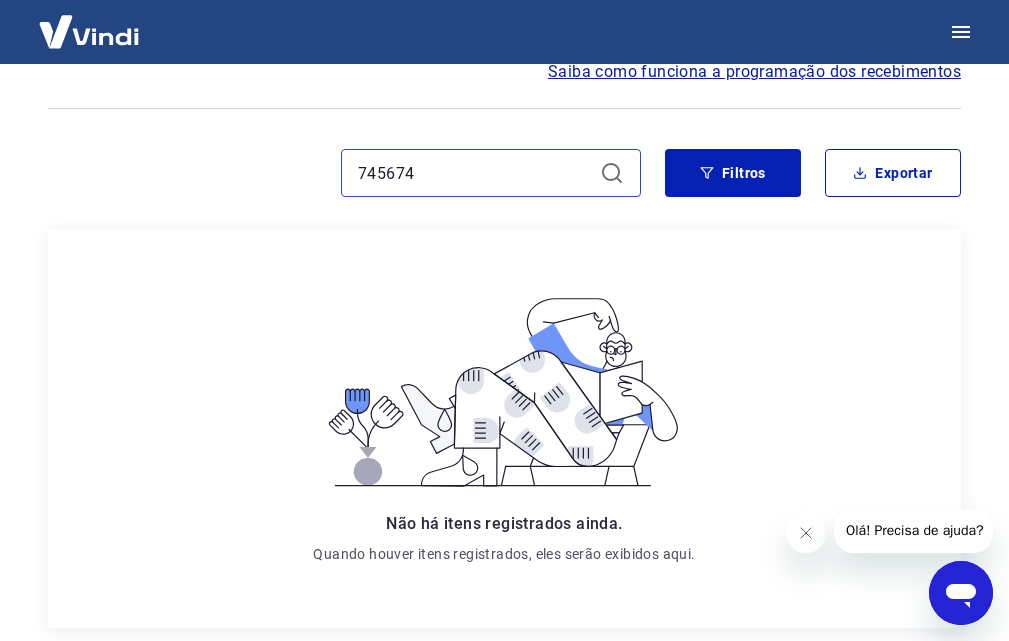 click on "745674" at bounding box center (475, 173) 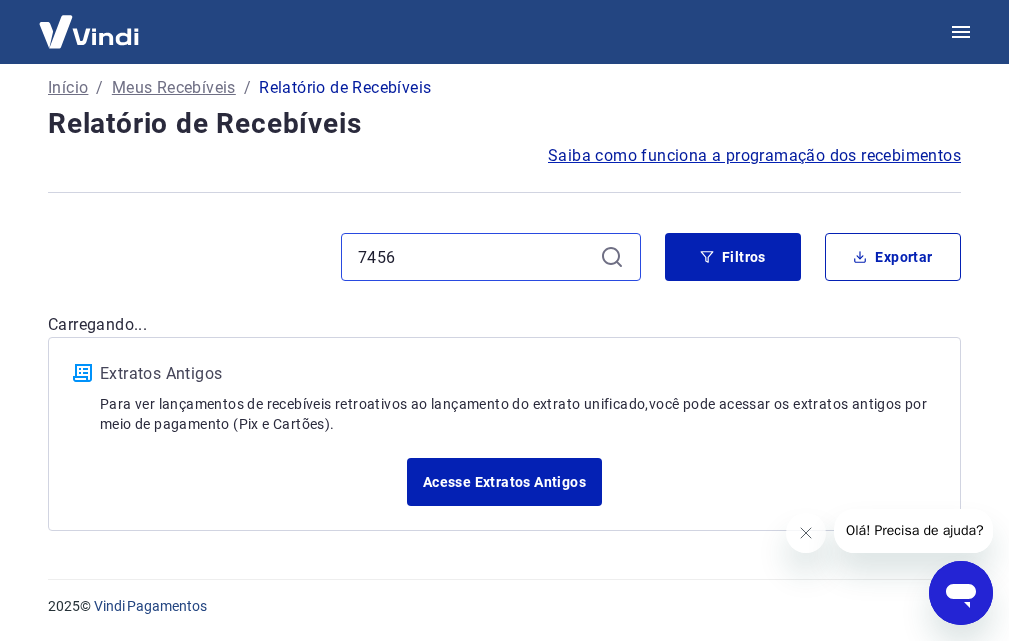 scroll, scrollTop: 100, scrollLeft: 0, axis: vertical 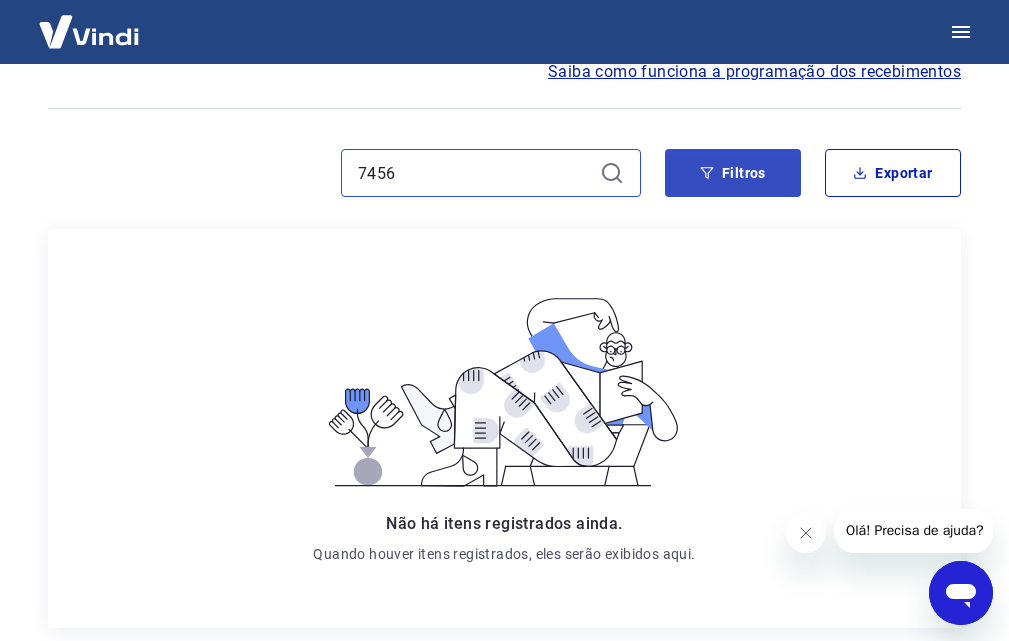 type on "7456" 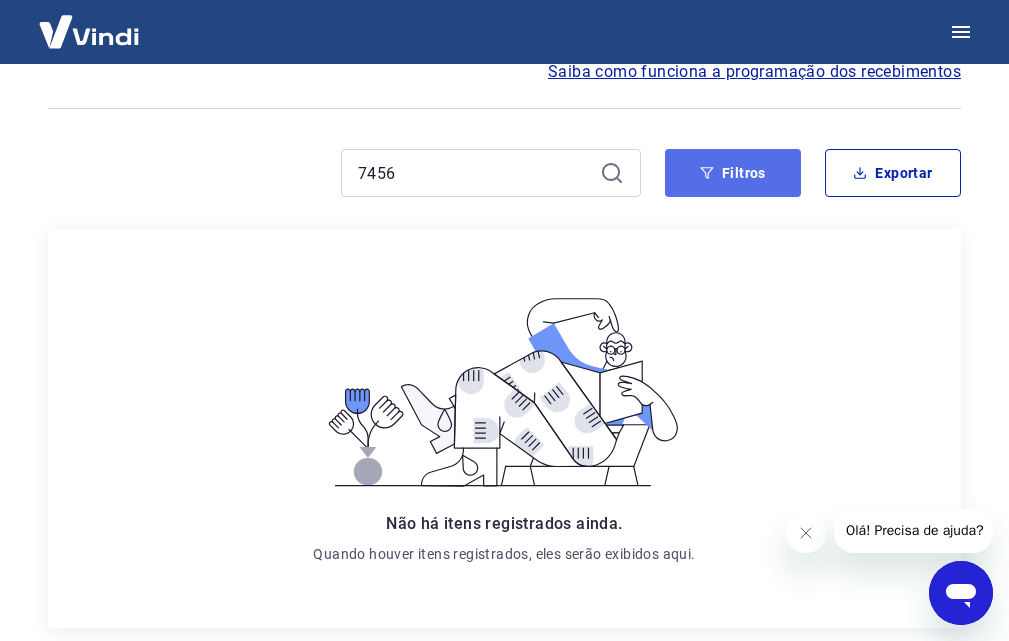 click on "Filtros" at bounding box center (733, 173) 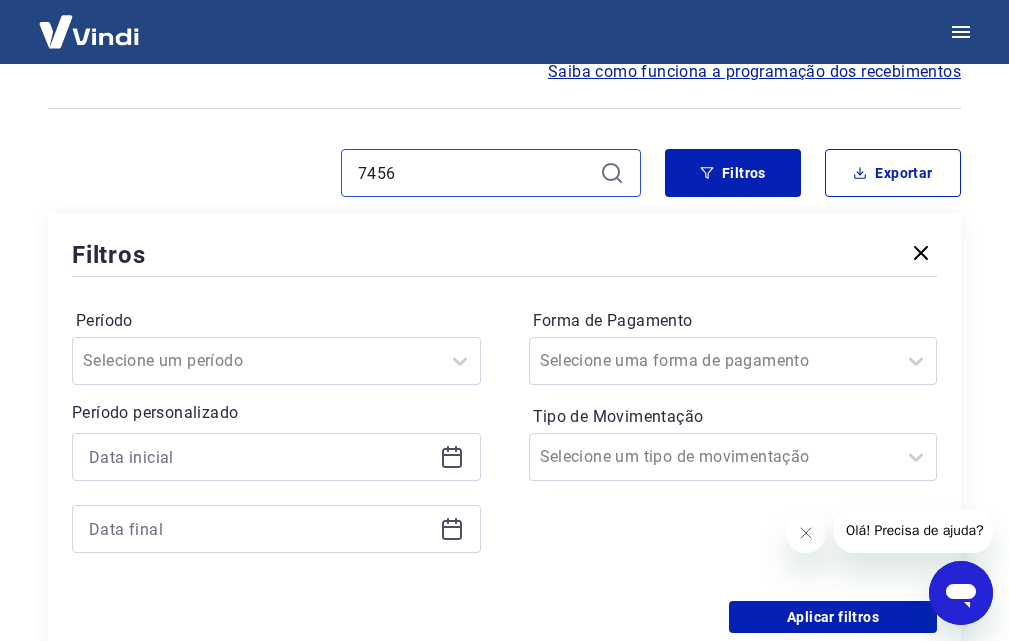 drag, startPoint x: 438, startPoint y: 168, endPoint x: 232, endPoint y: 165, distance: 206.02185 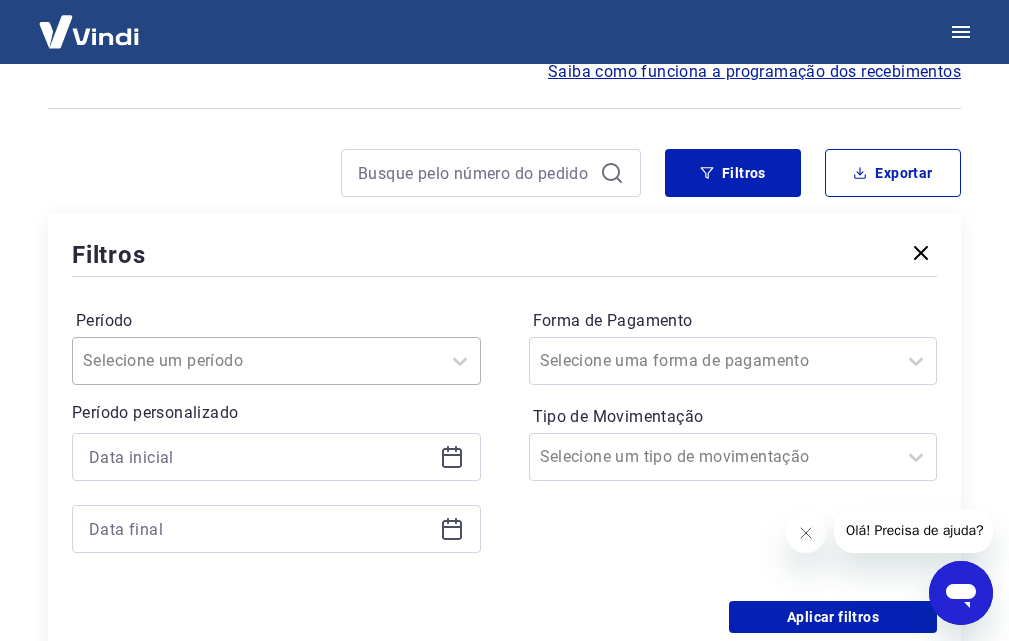 click on "Selecione um período" at bounding box center [256, 361] 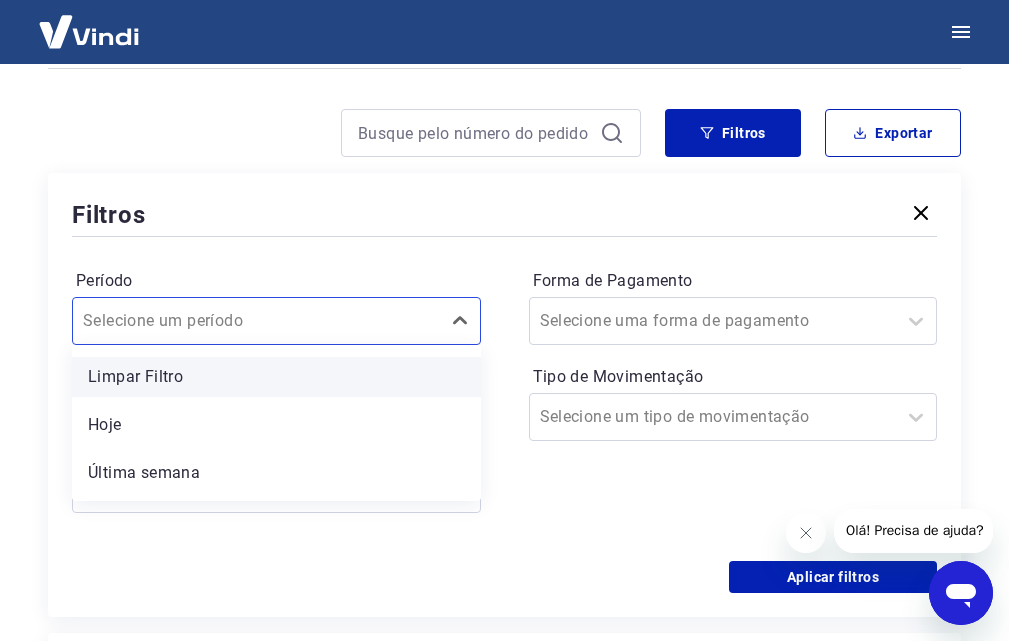 scroll, scrollTop: 144, scrollLeft: 0, axis: vertical 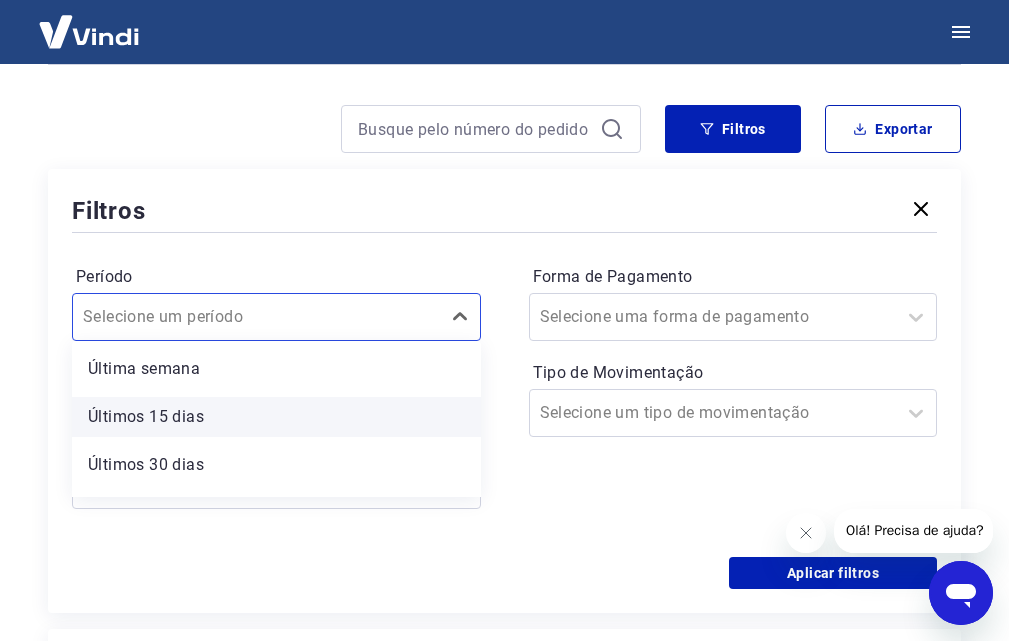 click on "Últimos 15 dias" at bounding box center (276, 417) 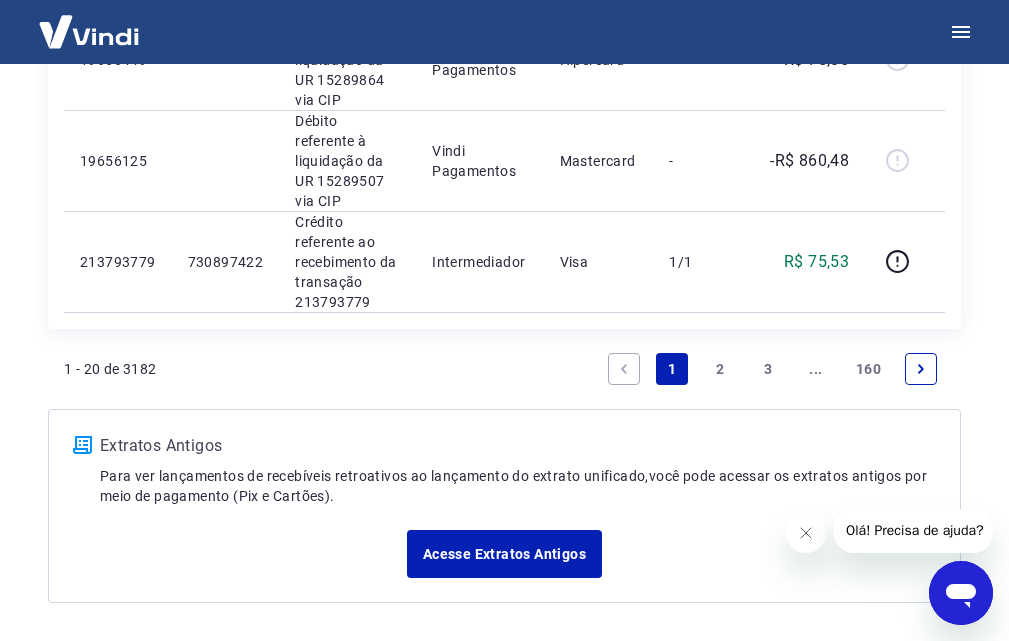 scroll, scrollTop: 2744, scrollLeft: 0, axis: vertical 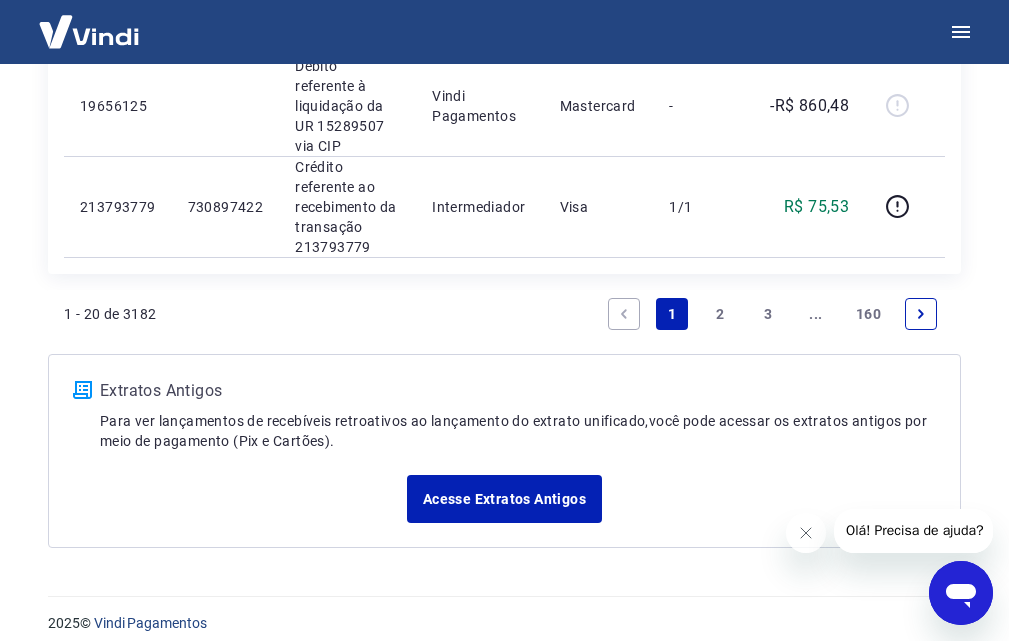 click on "2" at bounding box center [720, 314] 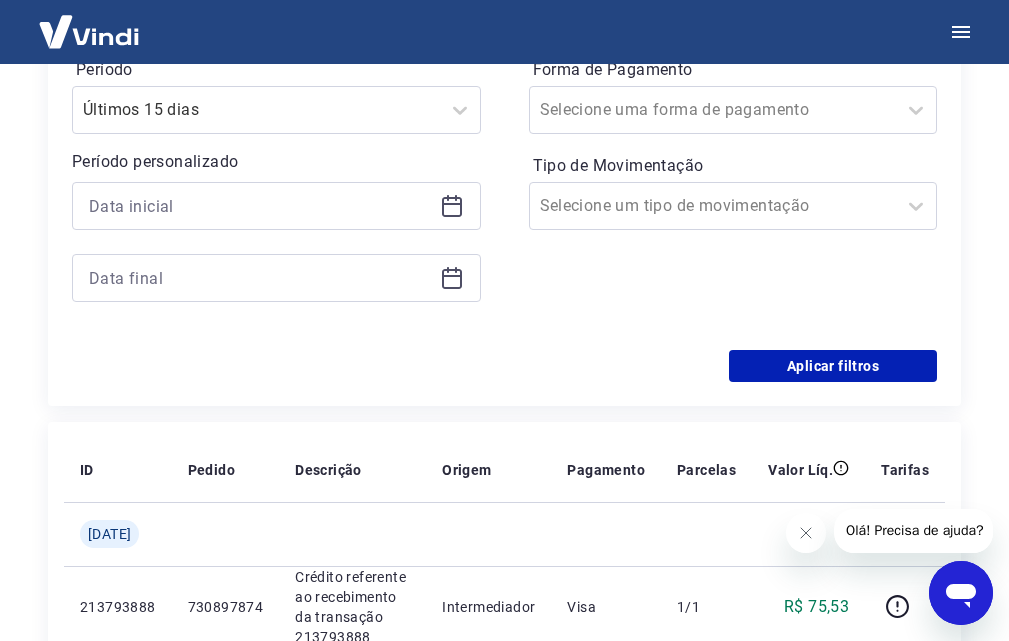 scroll, scrollTop: 344, scrollLeft: 0, axis: vertical 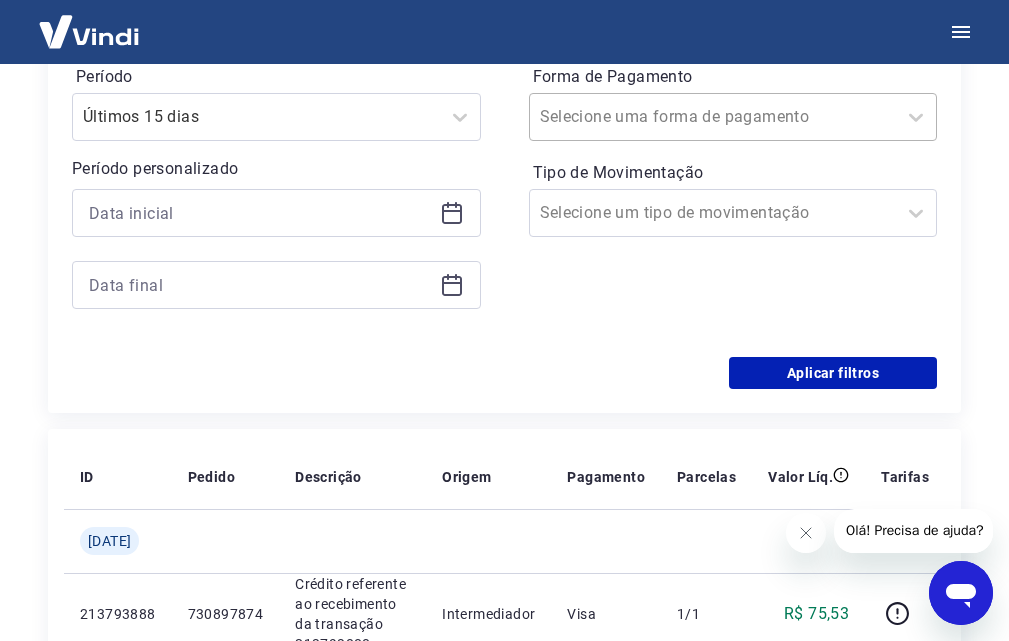 click on "Forma de Pagamento" at bounding box center (641, 117) 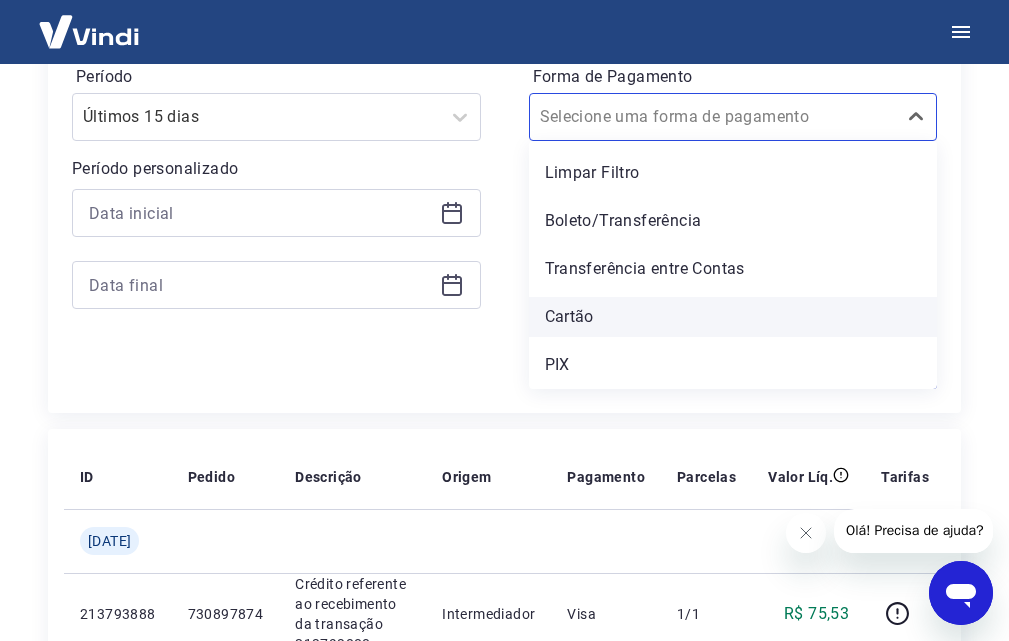 click on "Cartão" at bounding box center [733, 317] 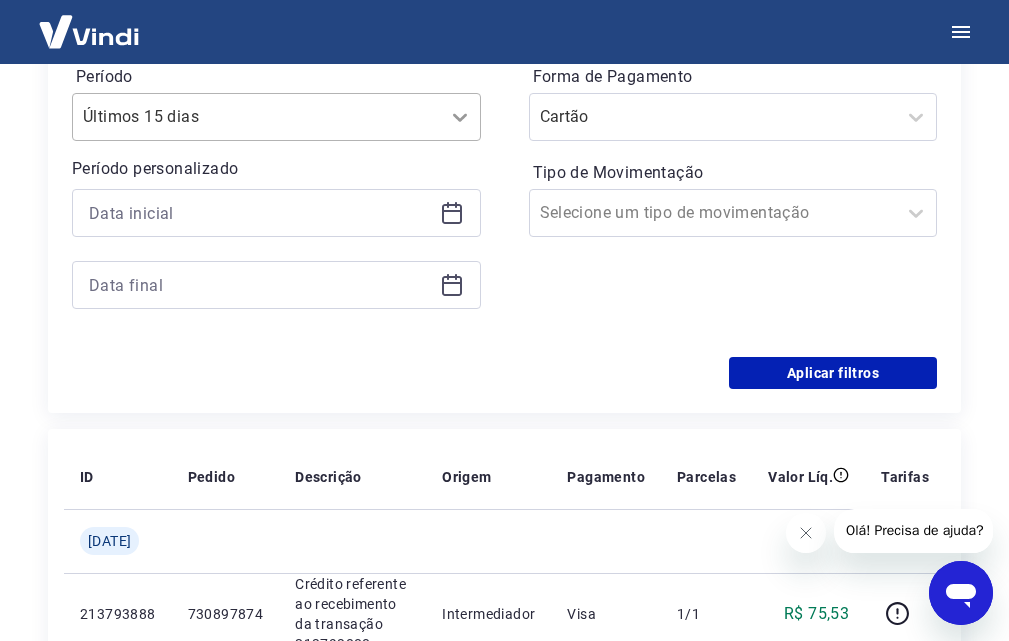 click 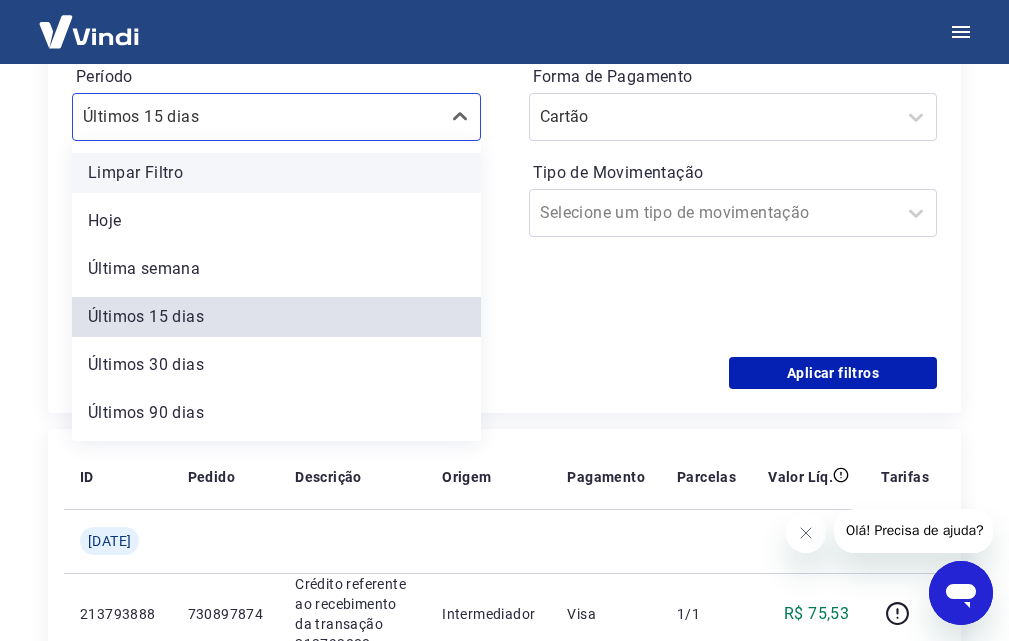click on "Limpar Filtro" at bounding box center [276, 173] 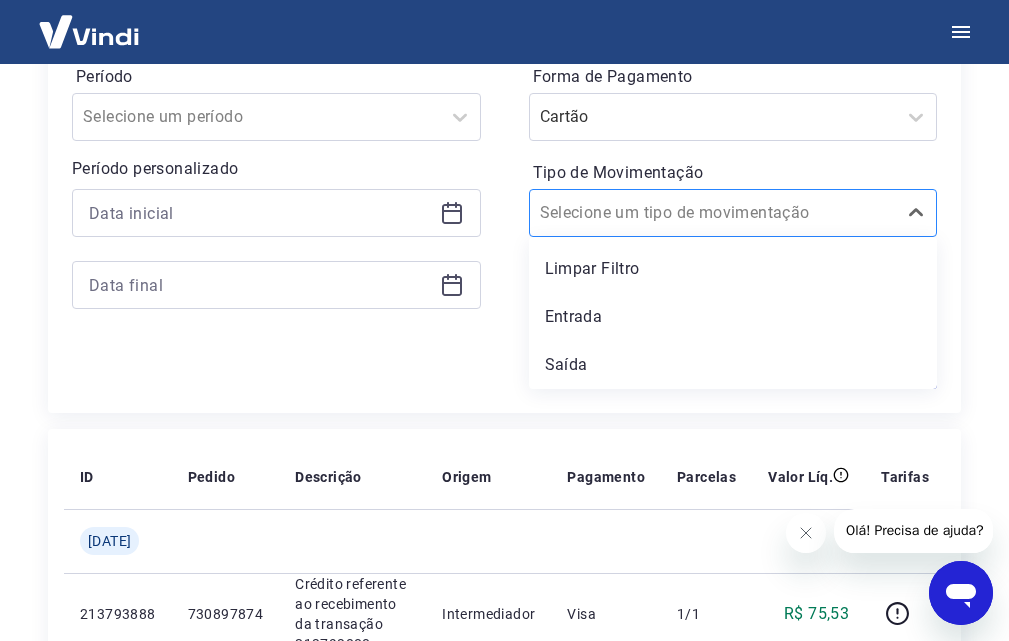 click on "Tipo de Movimentação" at bounding box center (641, 213) 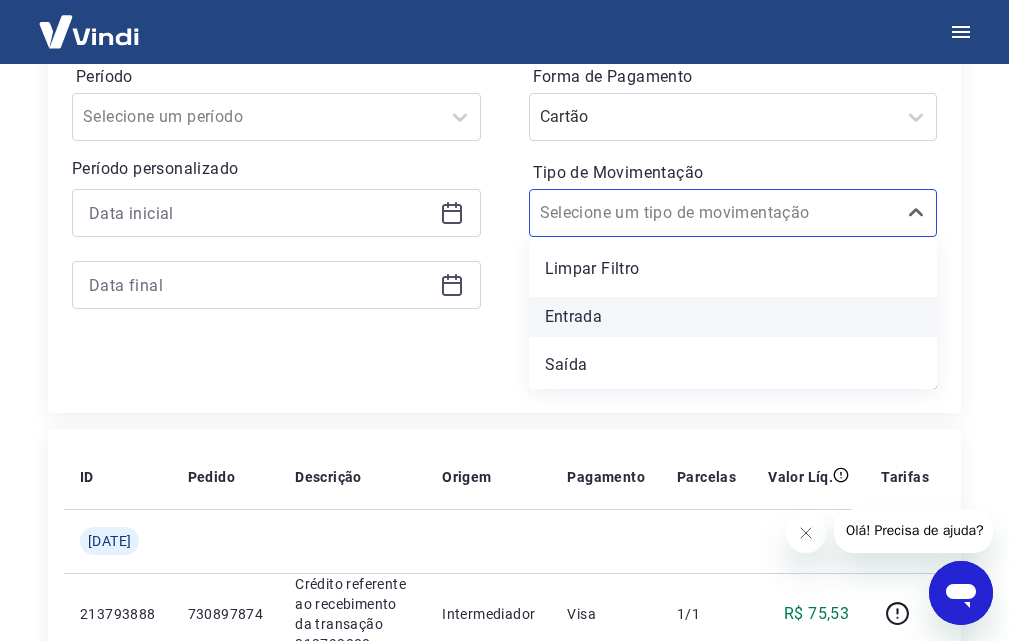 click on "Entrada" at bounding box center [733, 317] 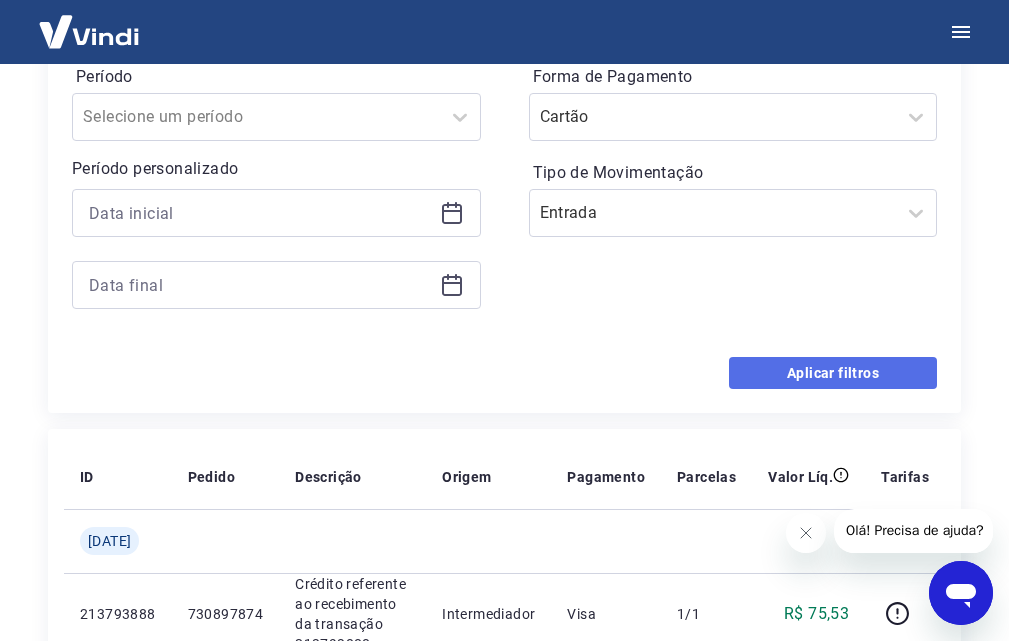 click on "Aplicar filtros" at bounding box center [833, 373] 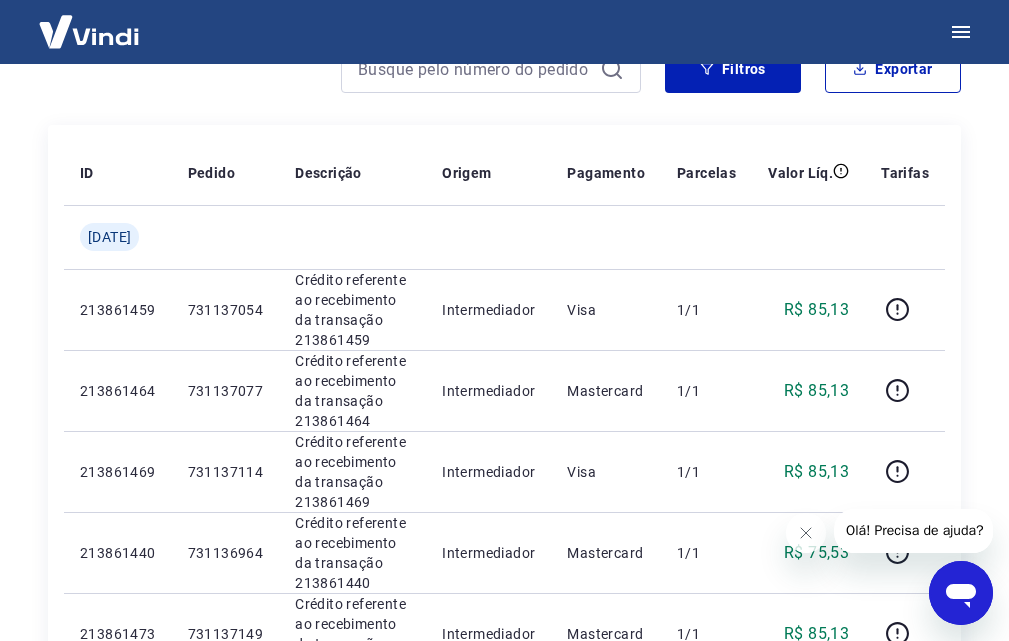 scroll, scrollTop: 44, scrollLeft: 0, axis: vertical 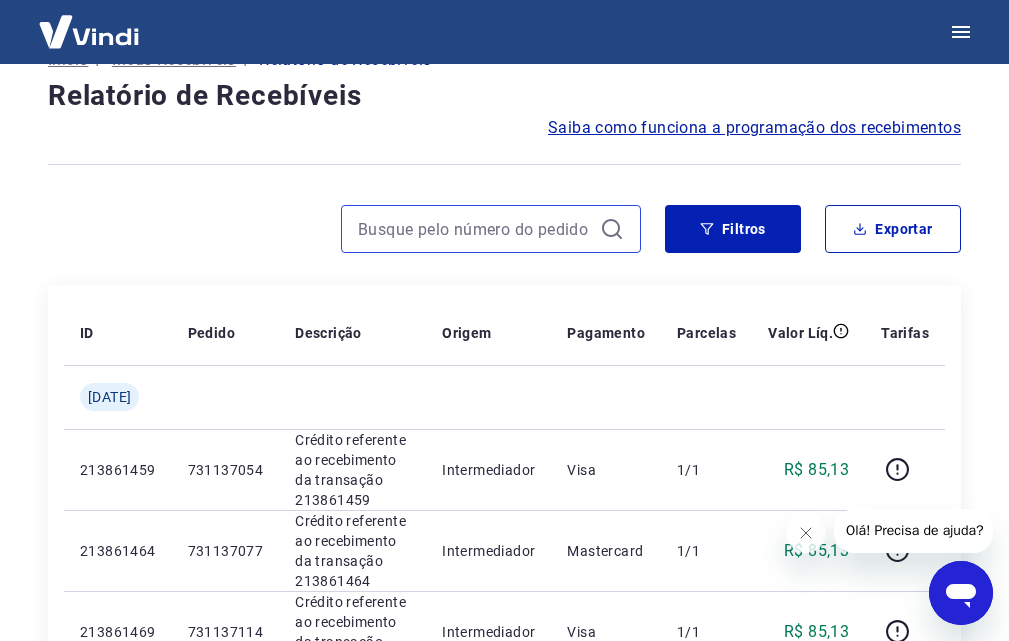 click at bounding box center [475, 229] 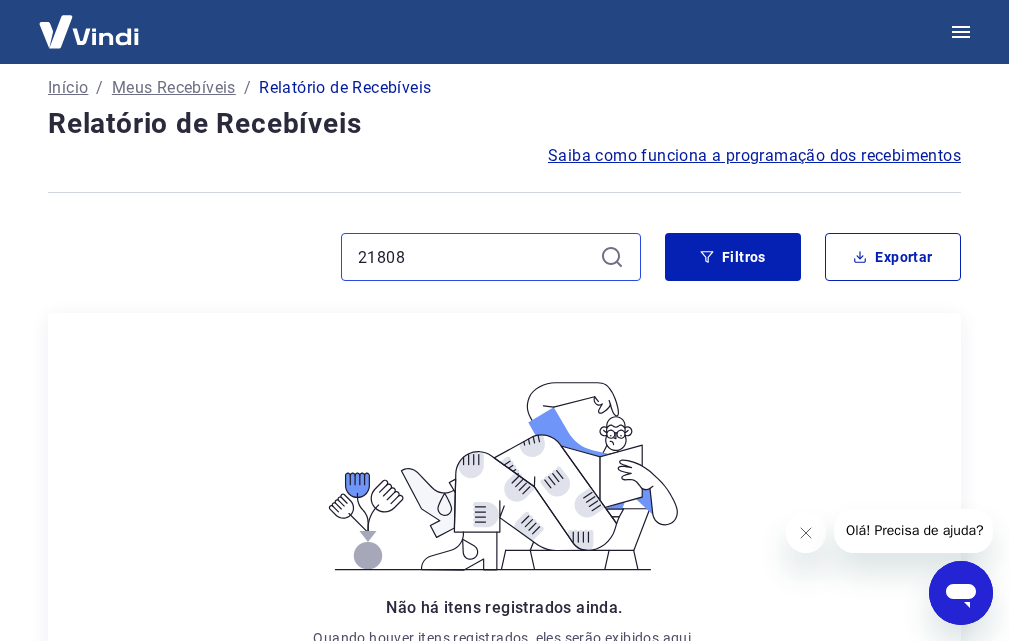 scroll, scrollTop: 44, scrollLeft: 0, axis: vertical 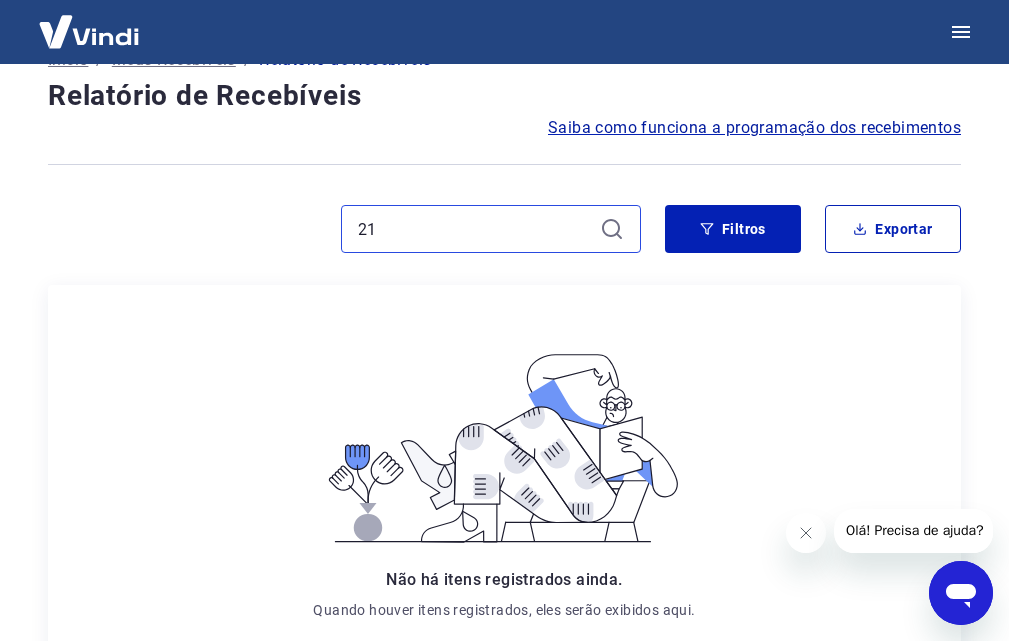 type on "2" 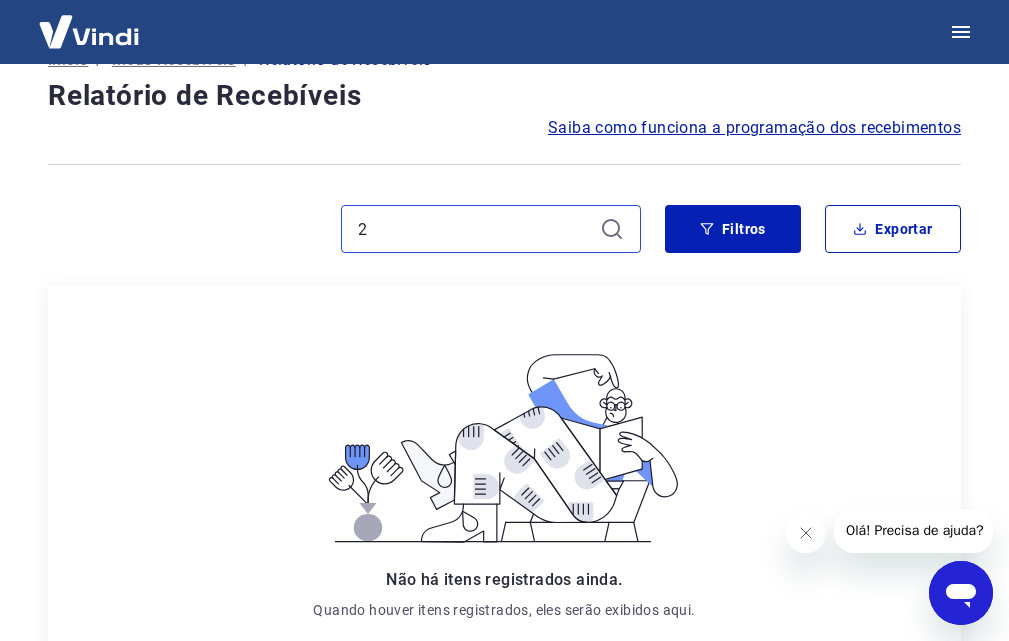 type 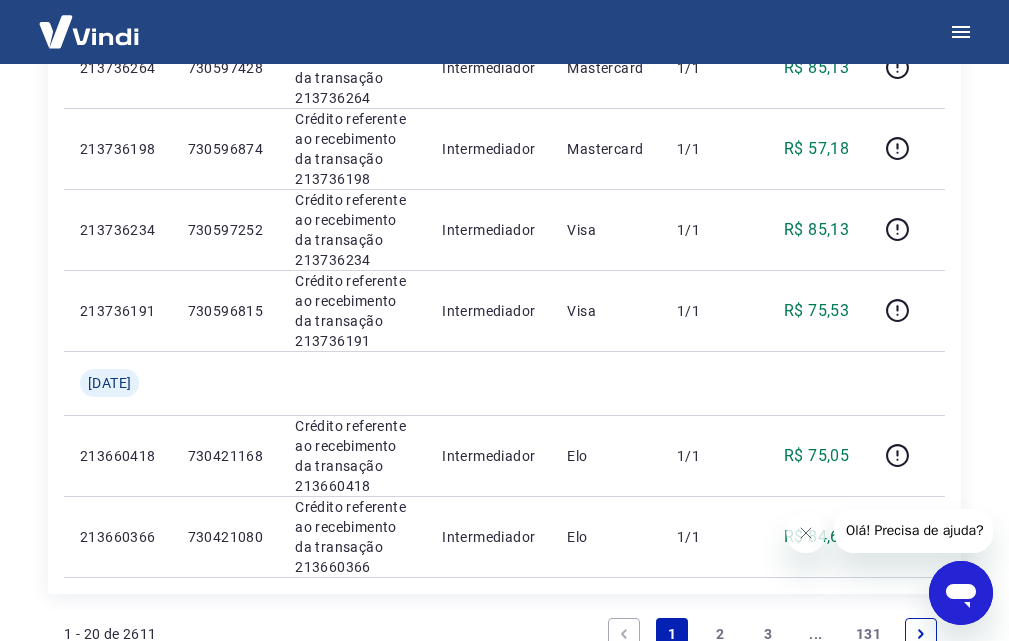 scroll, scrollTop: 1744, scrollLeft: 0, axis: vertical 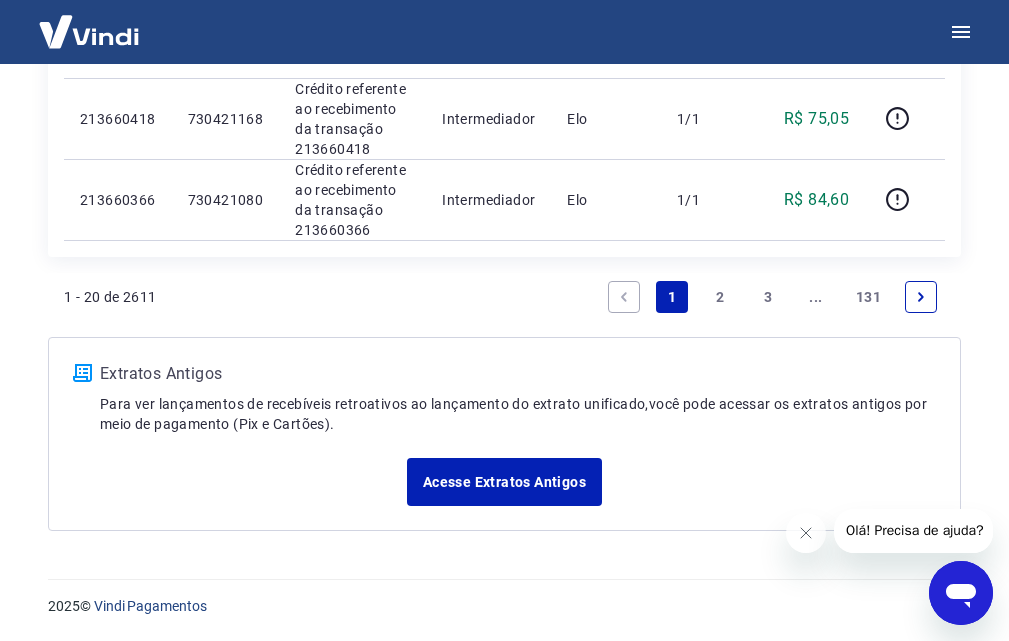 click at bounding box center [624, 297] 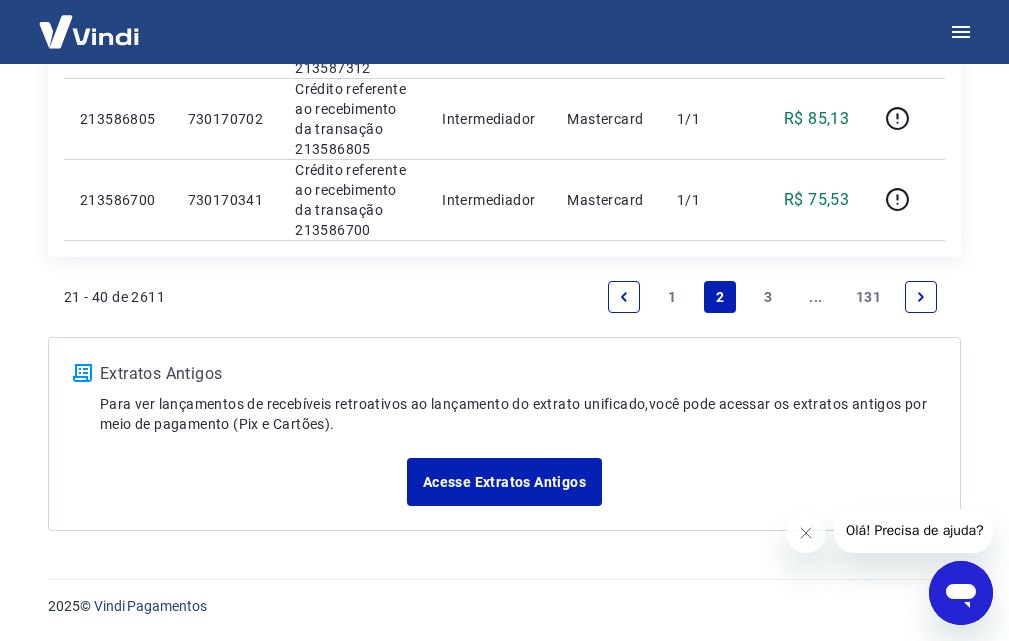 scroll, scrollTop: 2100, scrollLeft: 0, axis: vertical 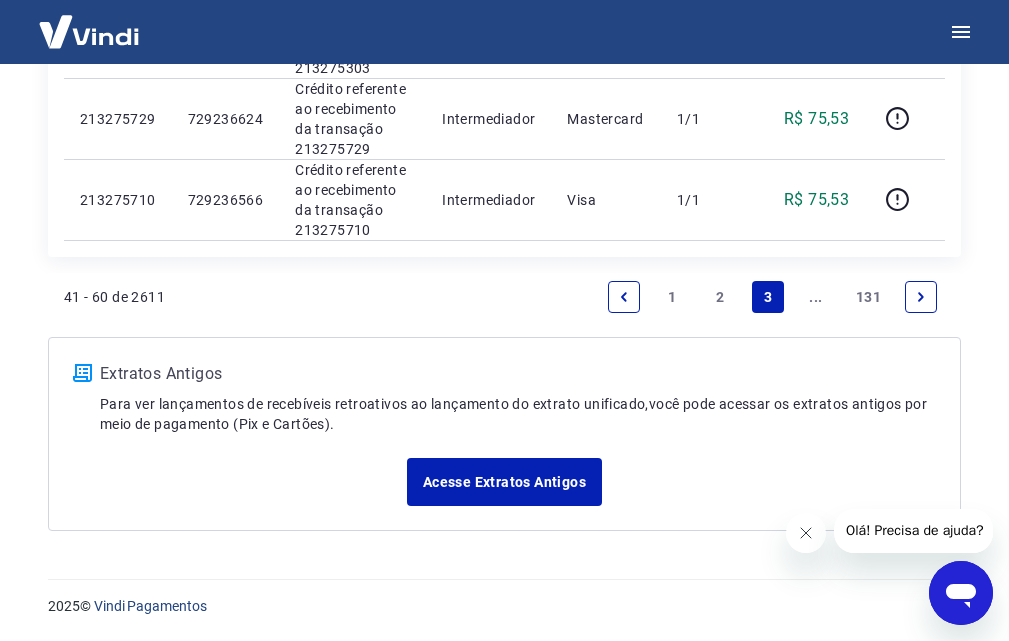 click at bounding box center (805, 533) 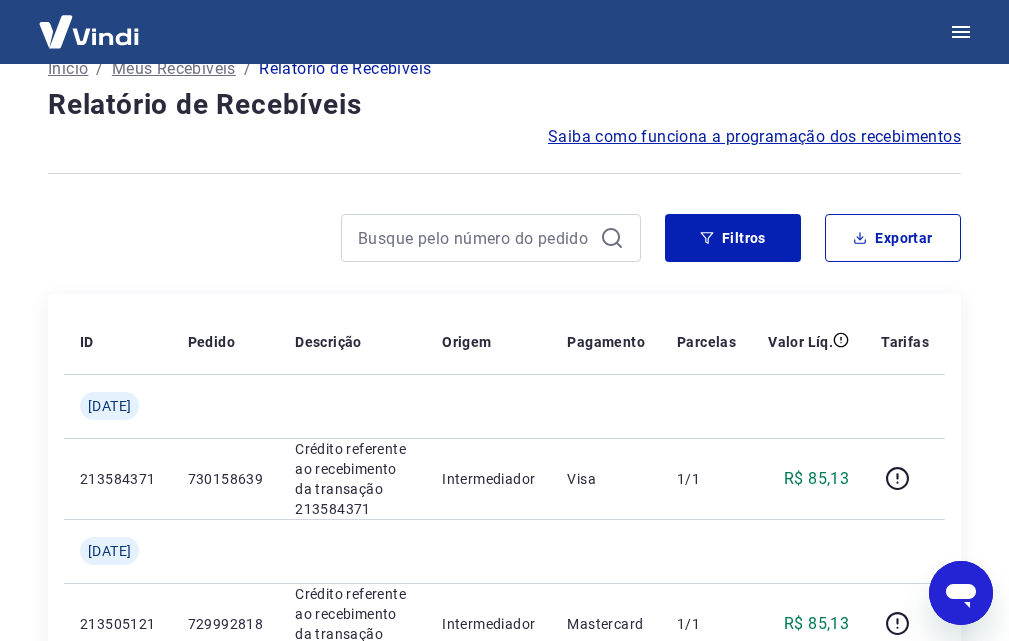scroll, scrollTop: 0, scrollLeft: 0, axis: both 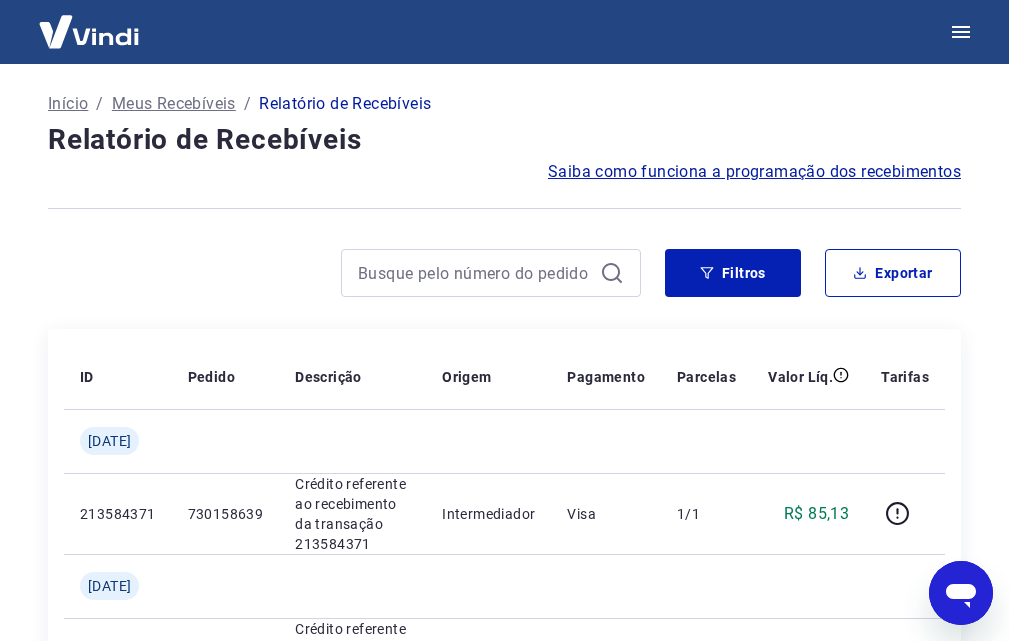 click on "Meus Recebíveis" at bounding box center (174, 104) 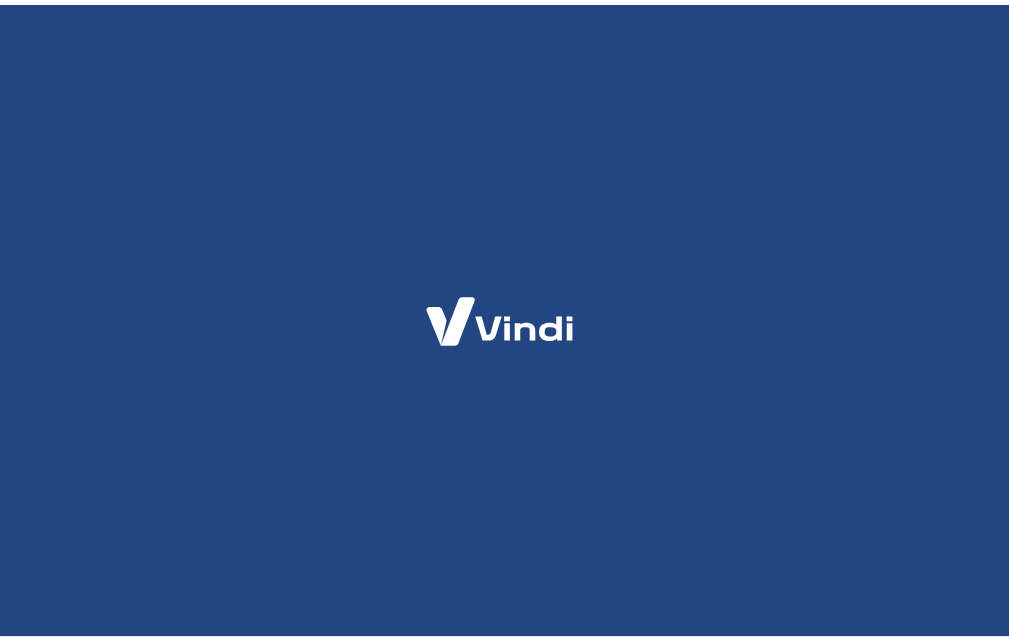 scroll, scrollTop: 0, scrollLeft: 0, axis: both 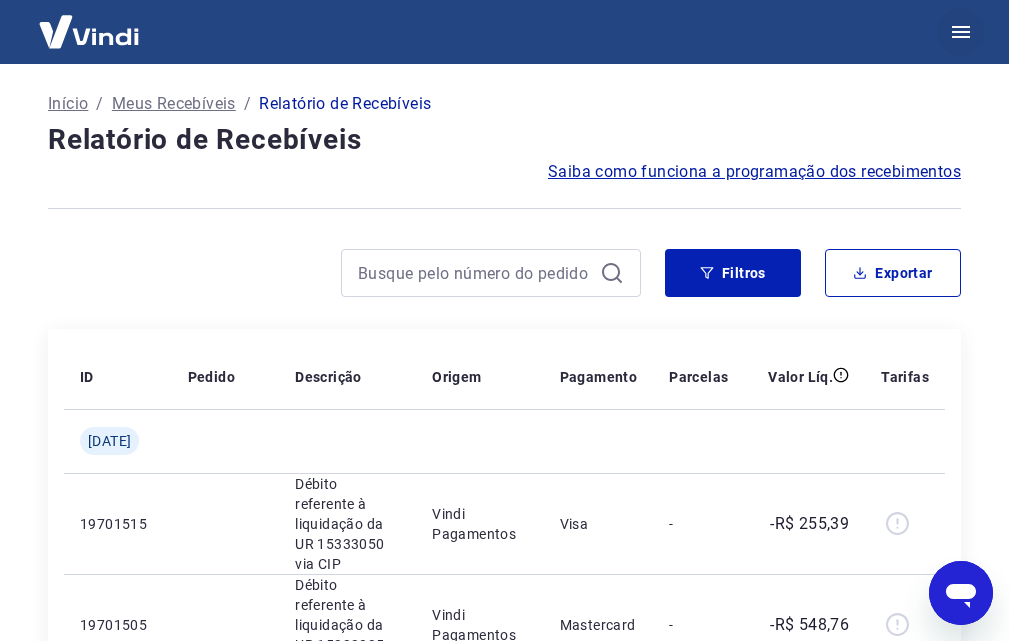 click 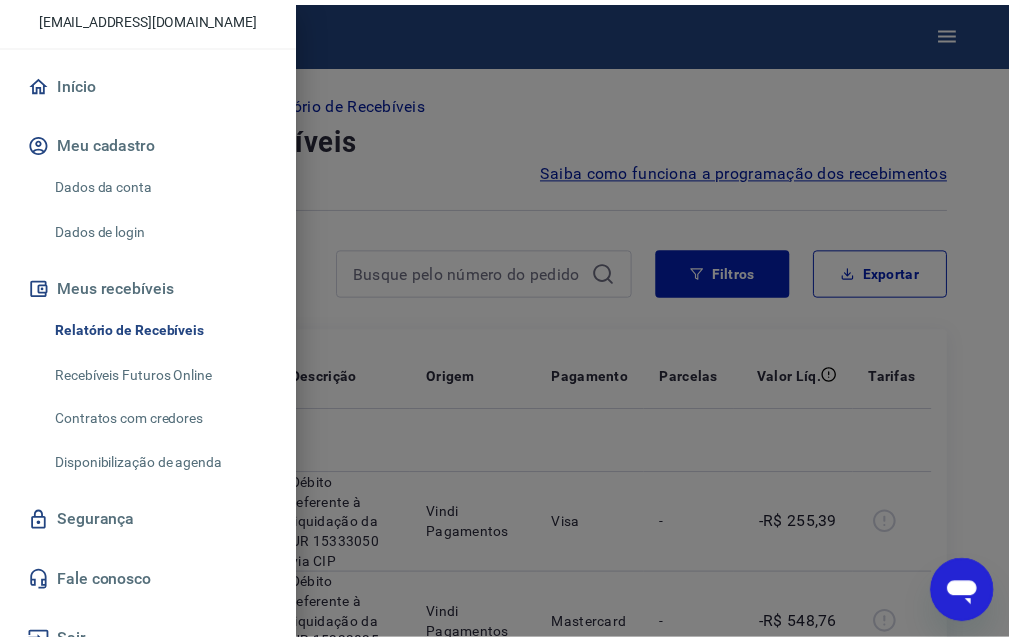 scroll, scrollTop: 170, scrollLeft: 0, axis: vertical 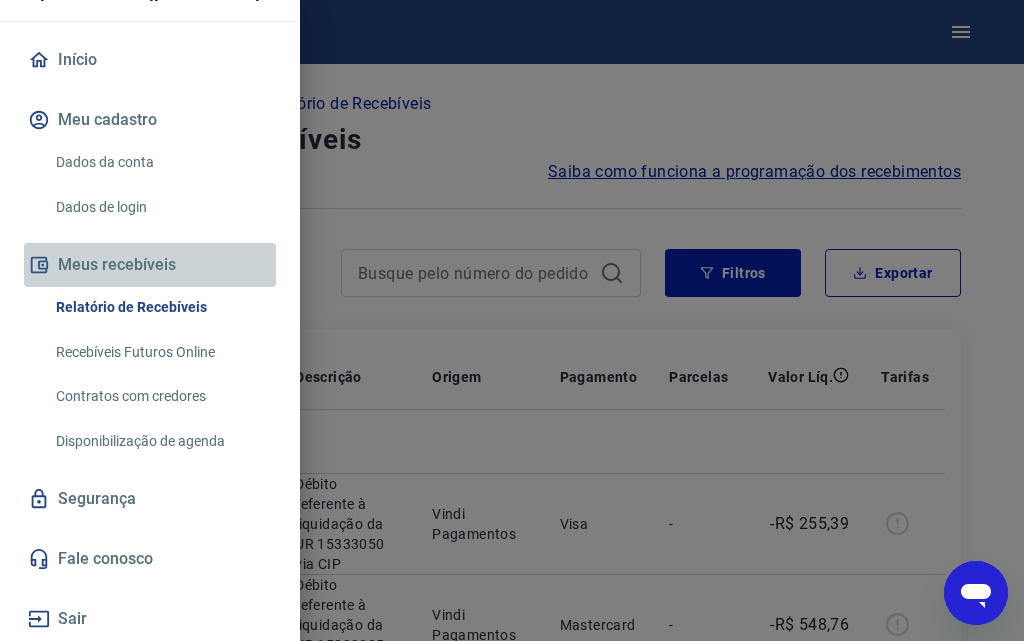 click on "Meus recebíveis" at bounding box center (150, 265) 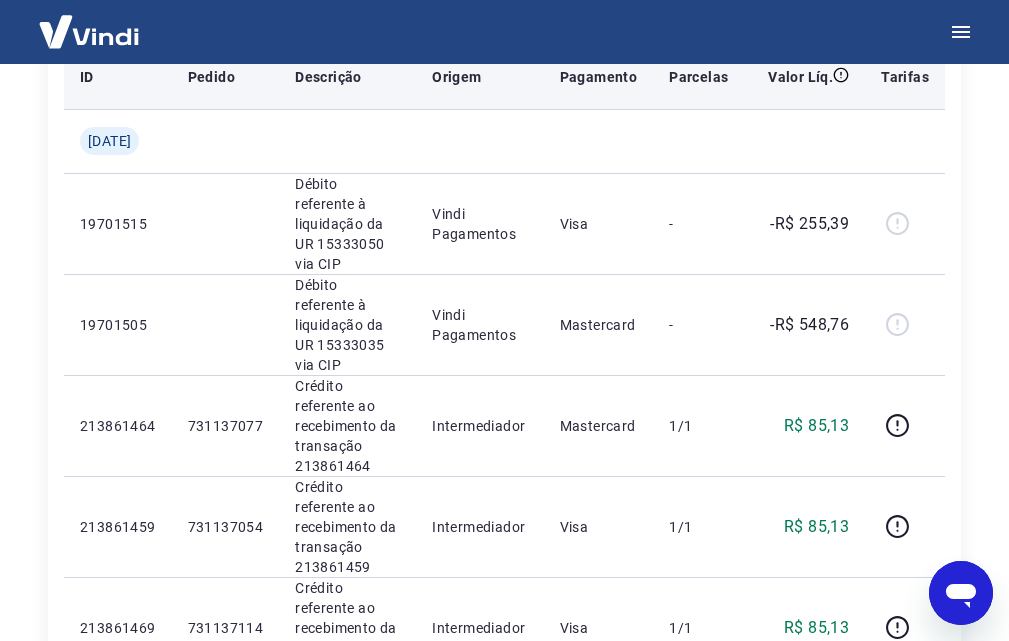 scroll, scrollTop: 400, scrollLeft: 0, axis: vertical 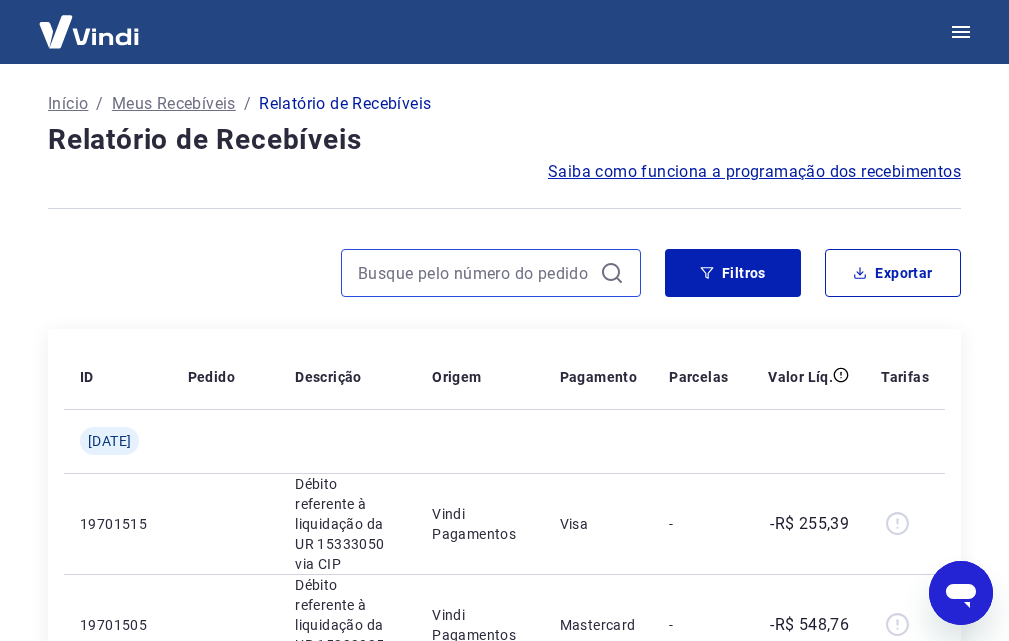 click at bounding box center [475, 273] 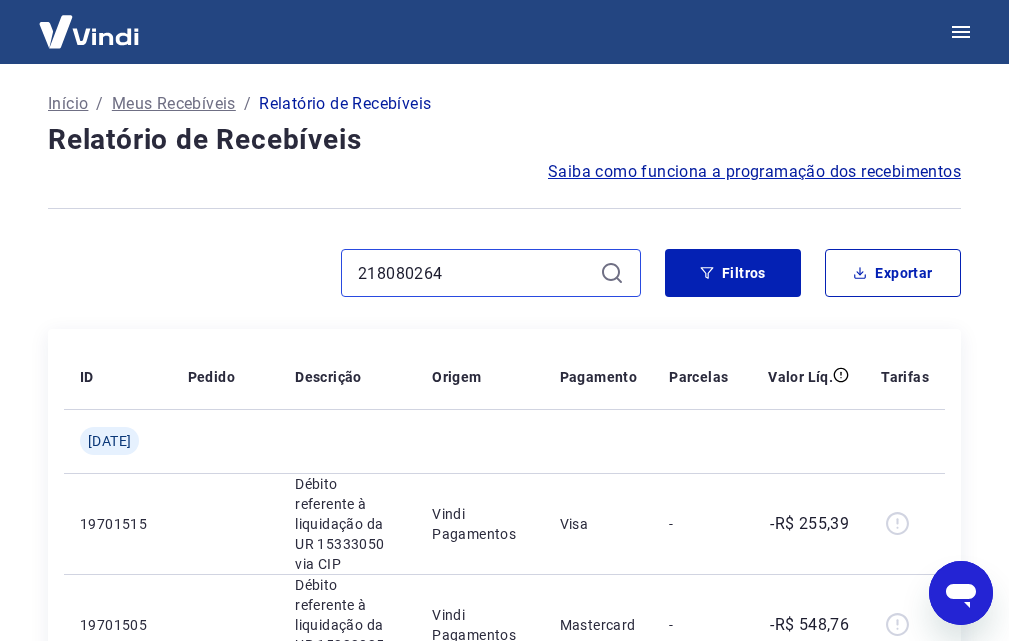 click on "218080264" at bounding box center [475, 273] 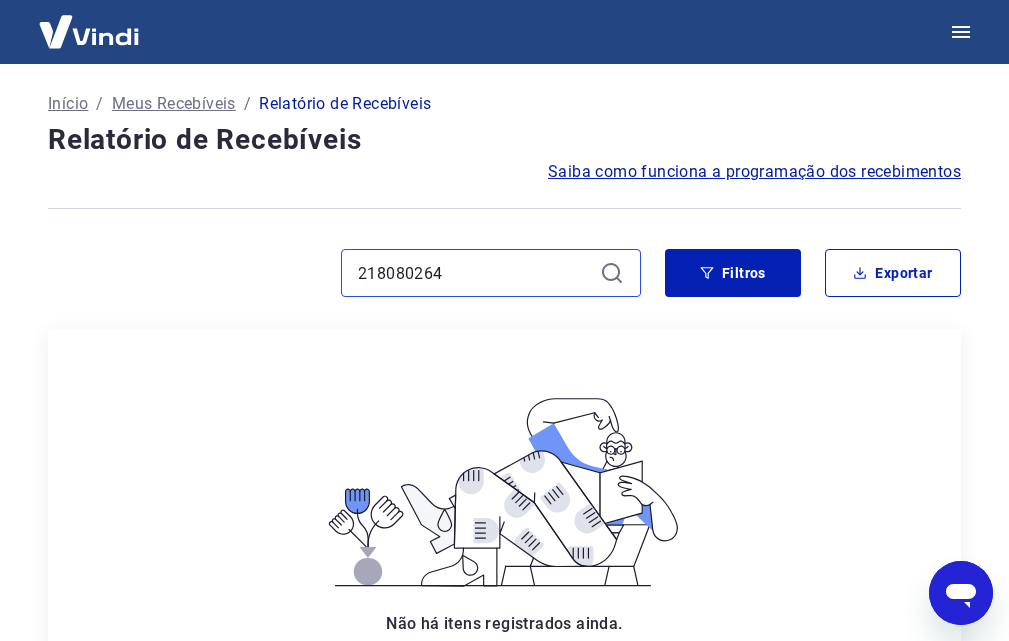drag, startPoint x: 541, startPoint y: 271, endPoint x: 290, endPoint y: 284, distance: 251.33643 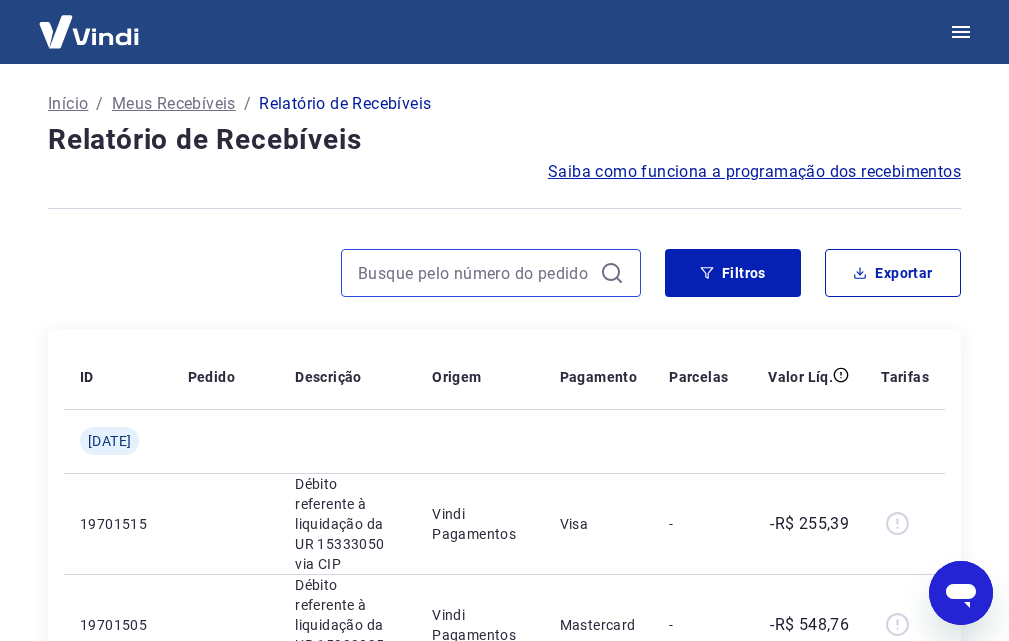 paste on "745648102" 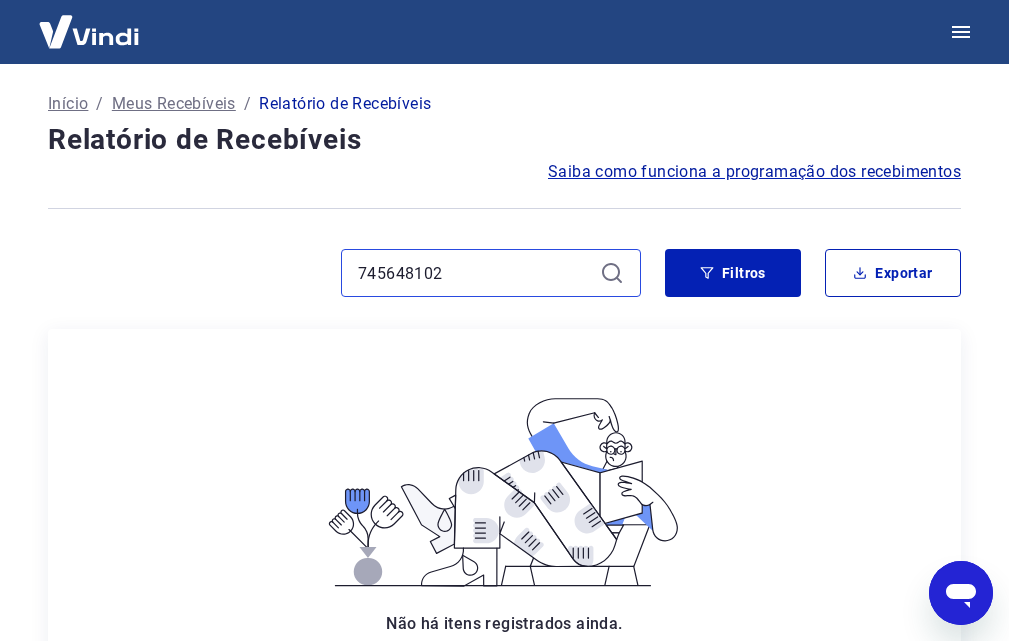 drag, startPoint x: 464, startPoint y: 278, endPoint x: 326, endPoint y: 258, distance: 139.44174 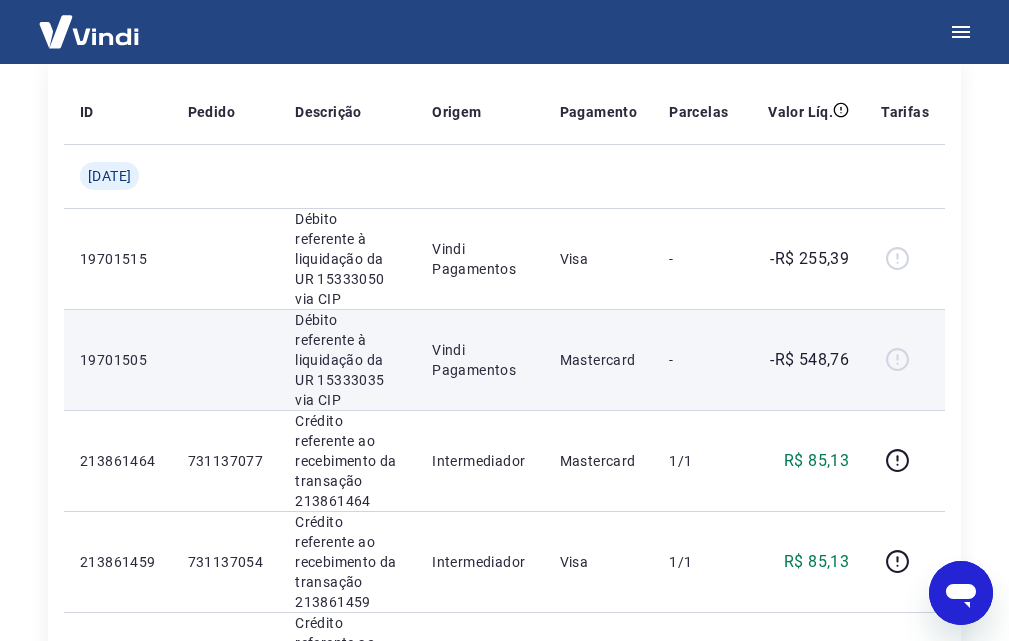scroll, scrollTop: 300, scrollLeft: 0, axis: vertical 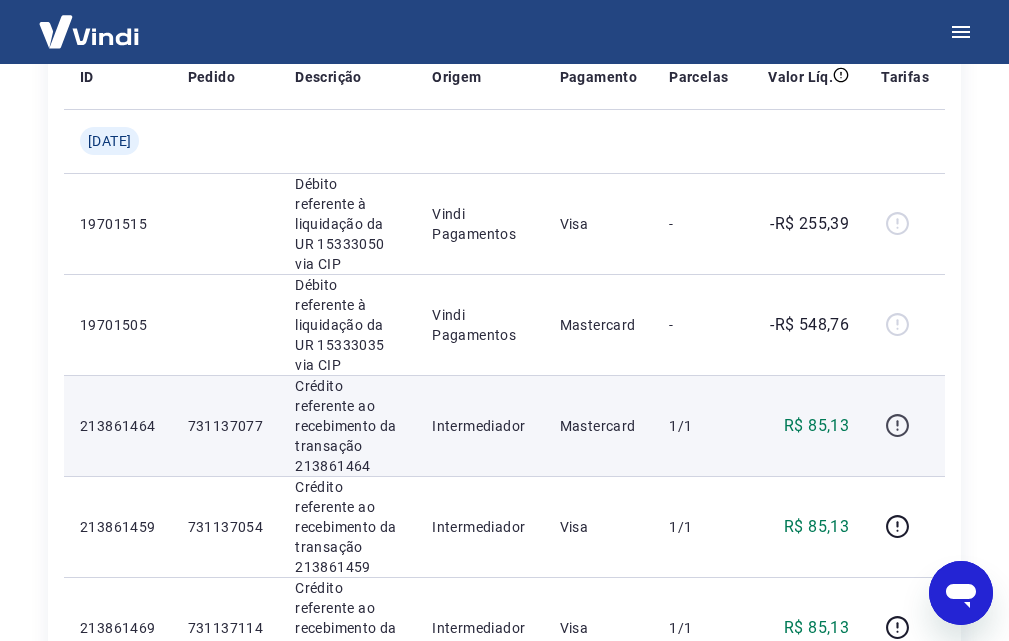 click 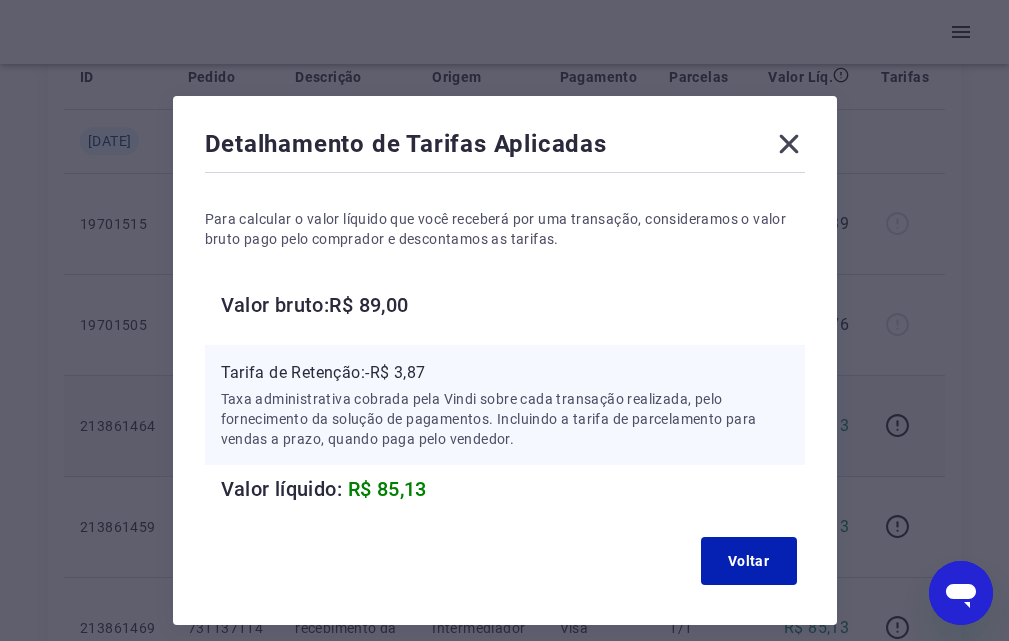 click 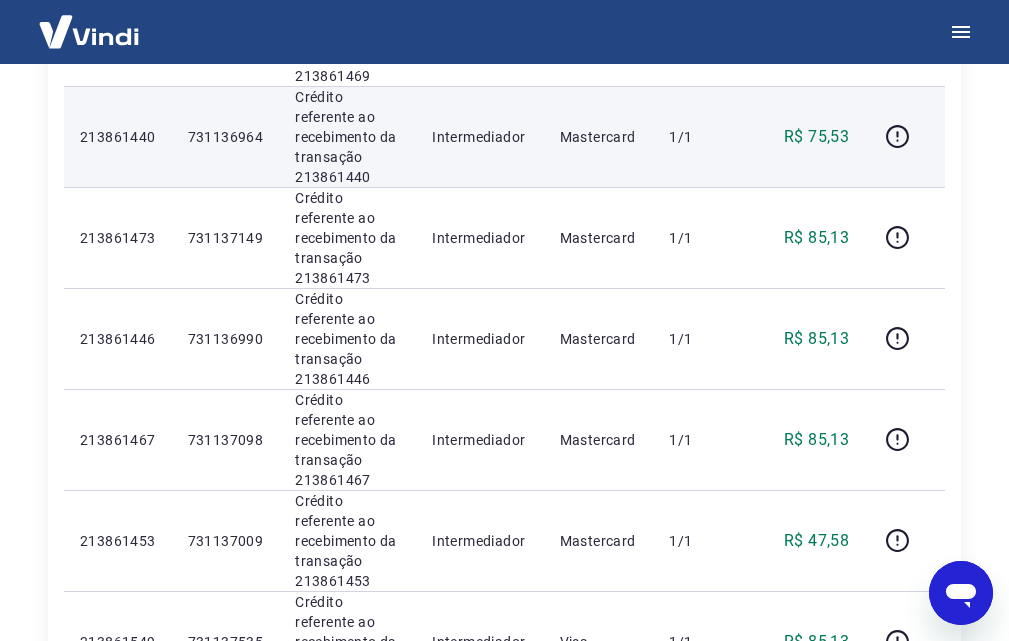 scroll, scrollTop: 1000, scrollLeft: 0, axis: vertical 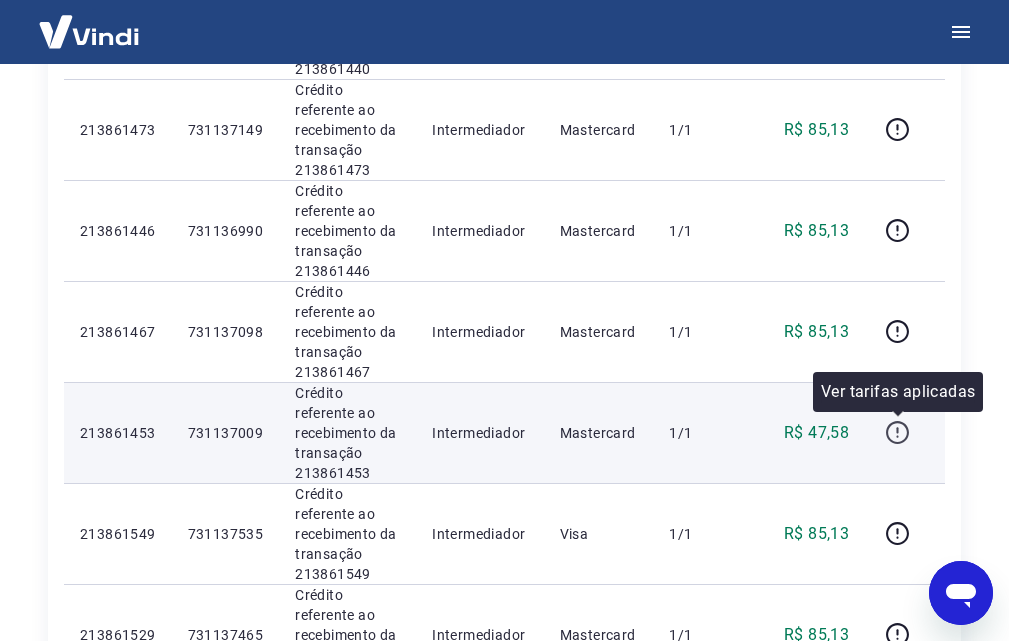 click 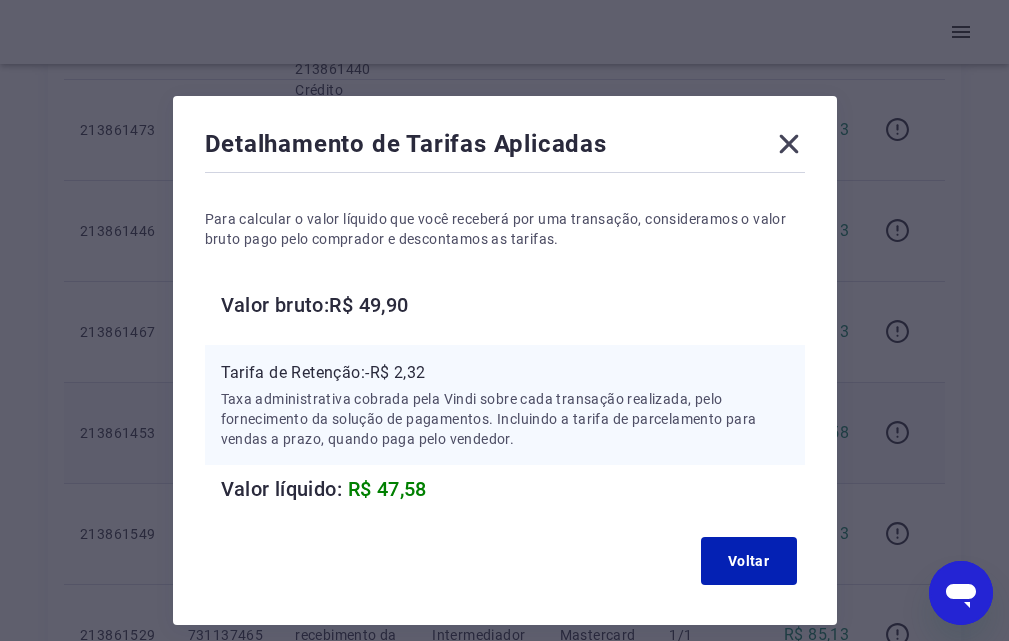click 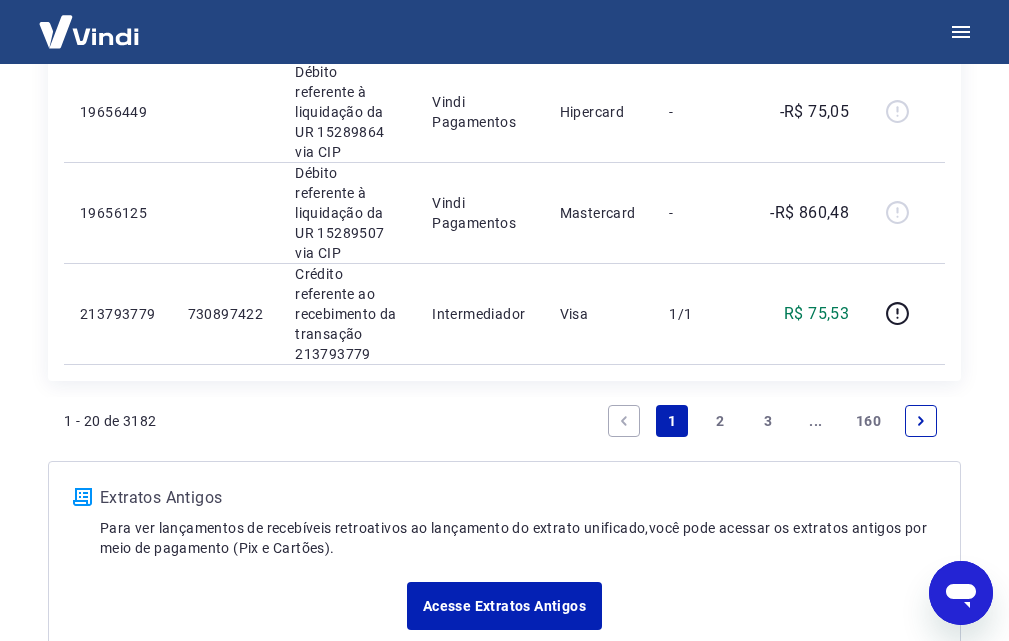 scroll, scrollTop: 2200, scrollLeft: 0, axis: vertical 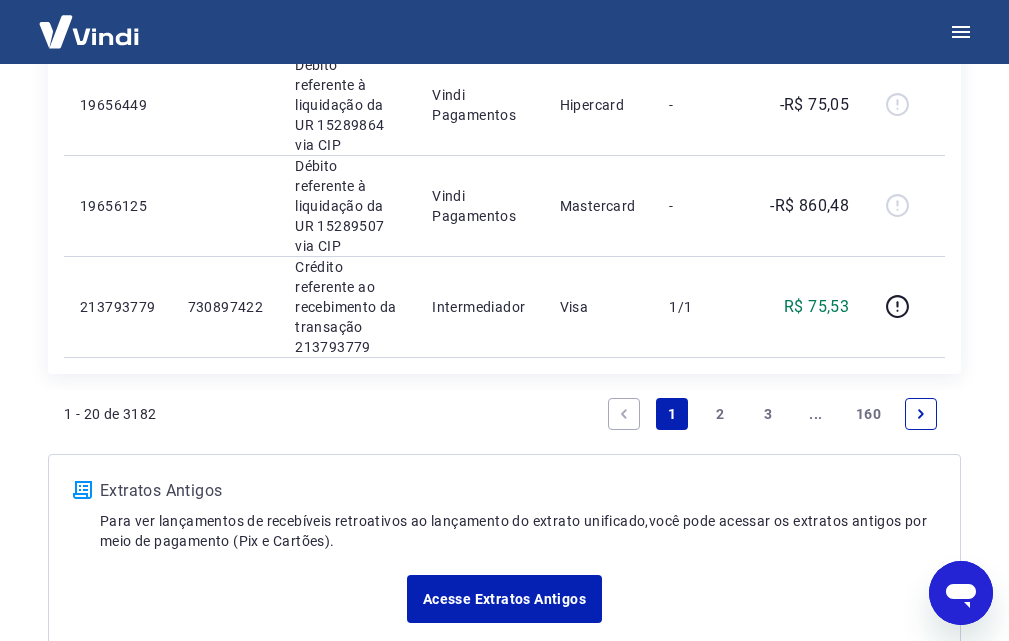 click on "2" at bounding box center (720, 414) 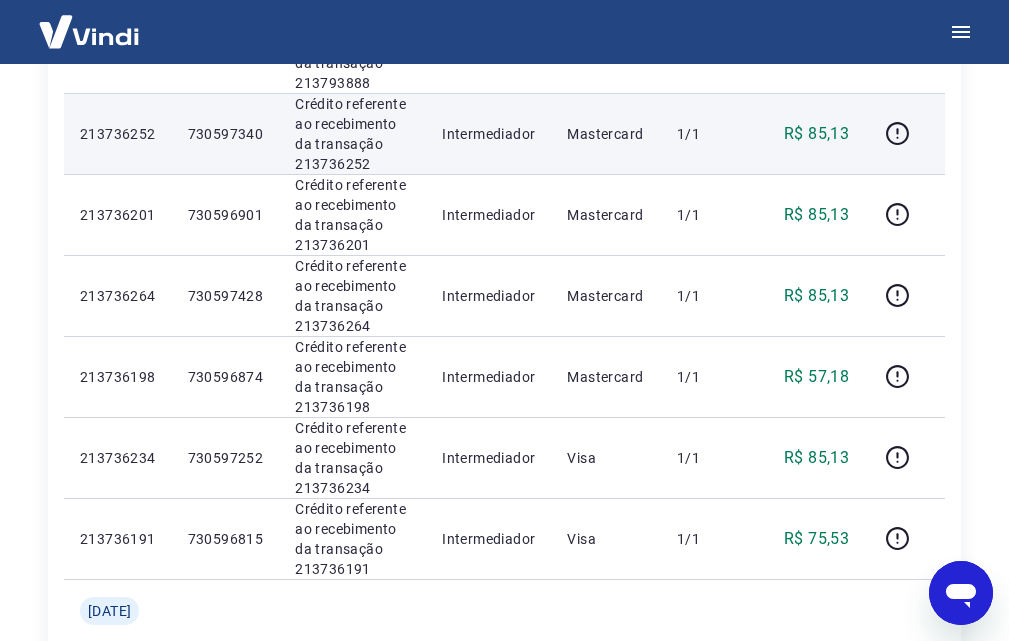 scroll, scrollTop: 500, scrollLeft: 0, axis: vertical 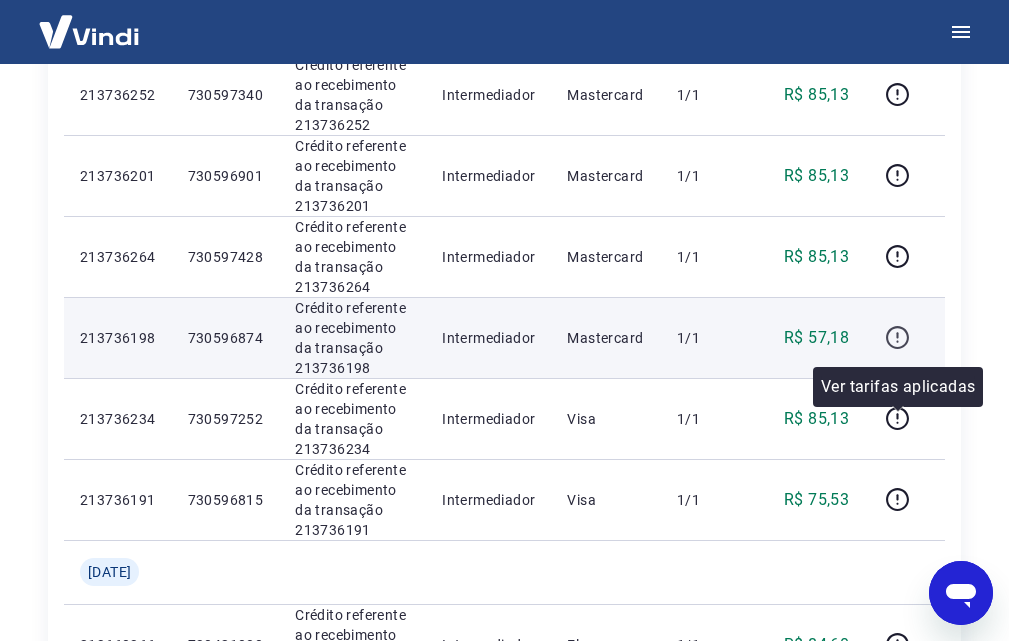 click 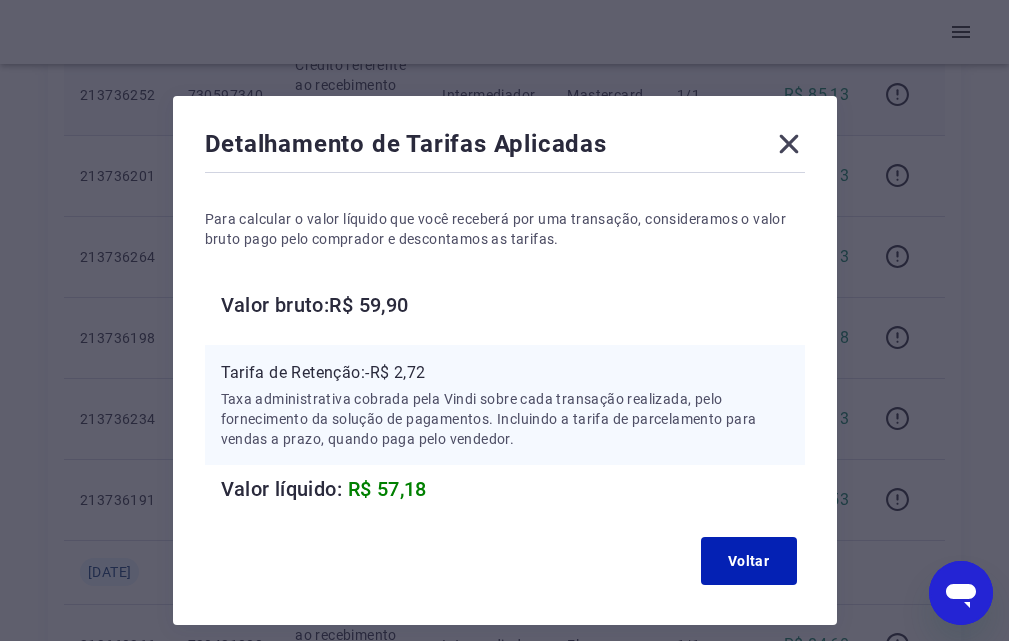 click 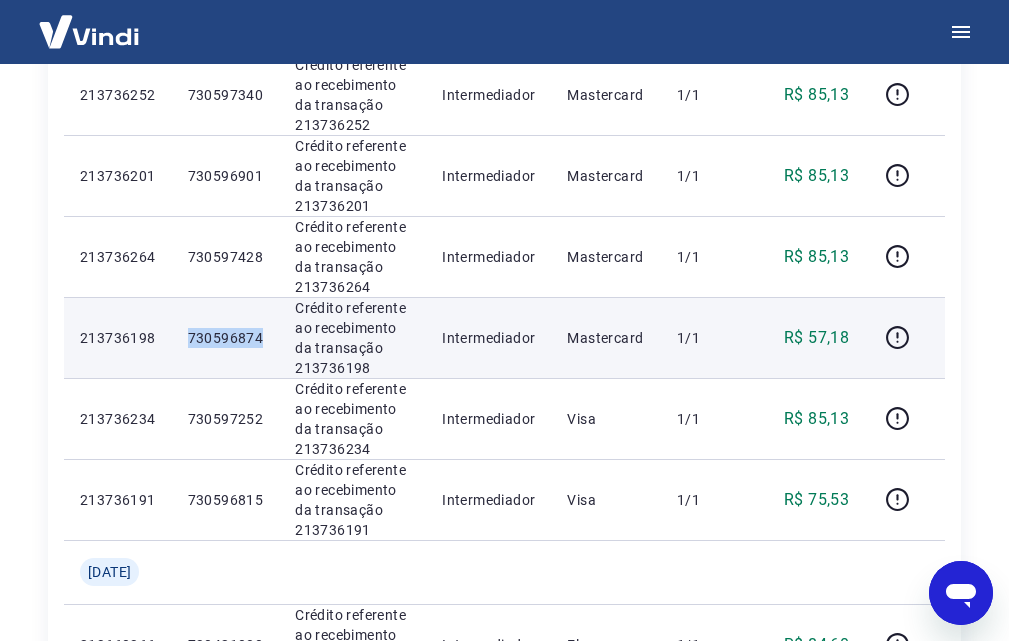 drag, startPoint x: 198, startPoint y: 428, endPoint x: 282, endPoint y: 422, distance: 84.21401 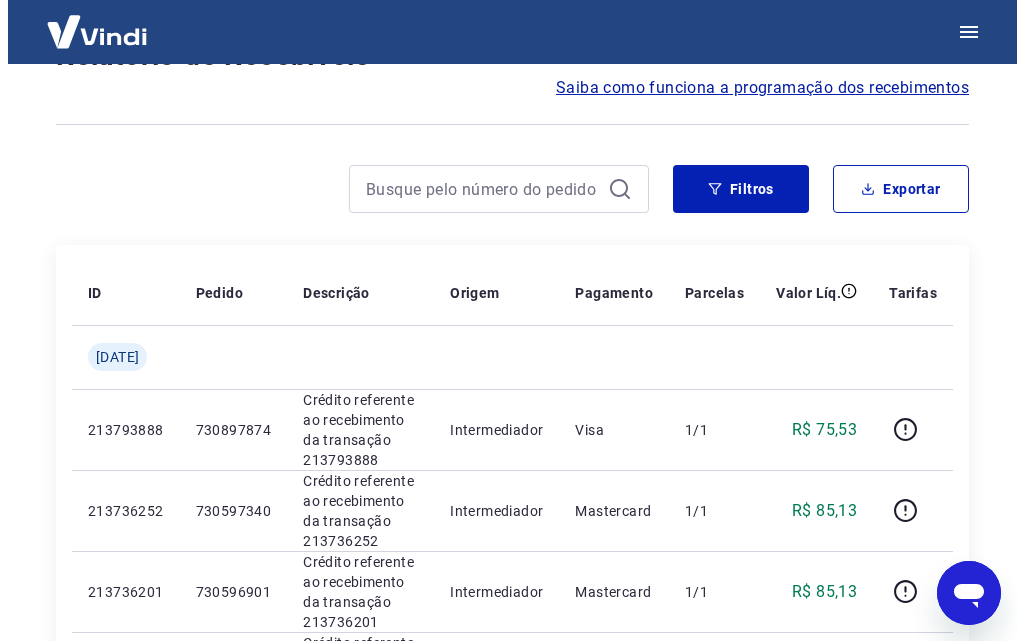 scroll, scrollTop: 0, scrollLeft: 0, axis: both 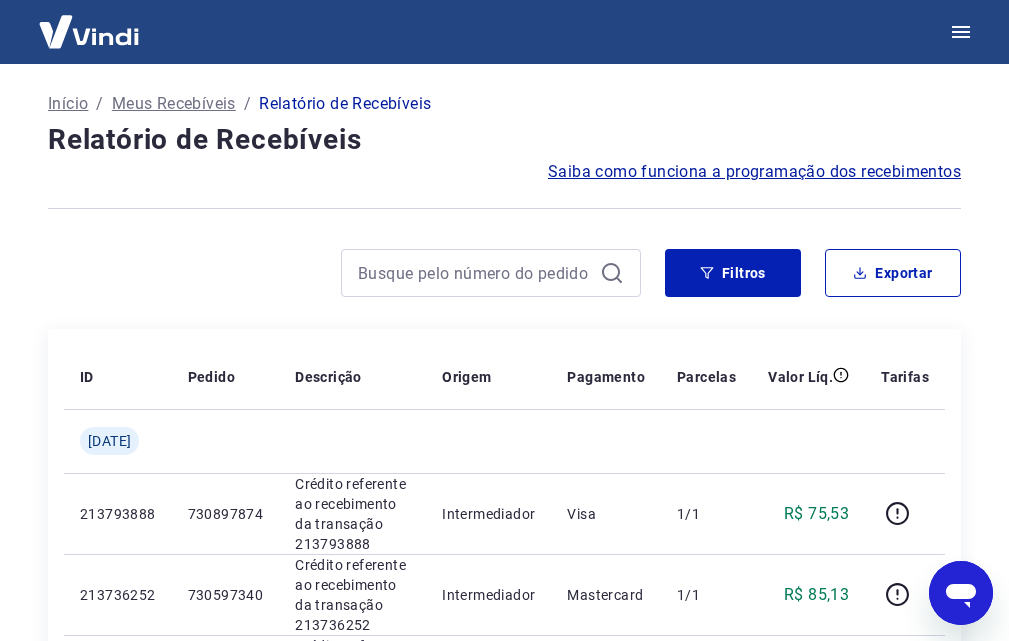 click on "Saiba como funciona a programação dos recebimentos" at bounding box center (754, 172) 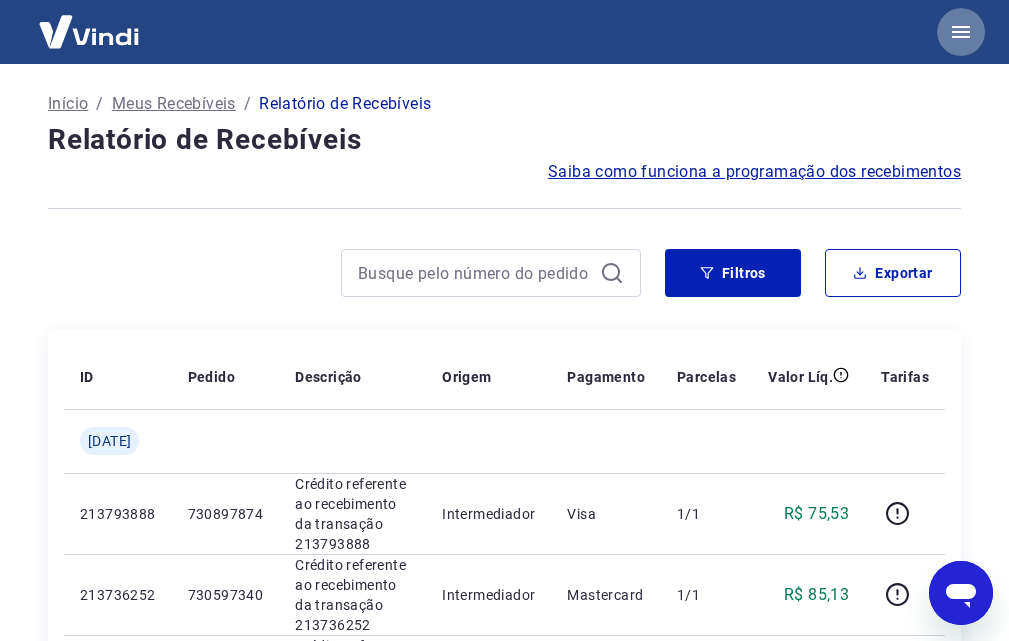 click 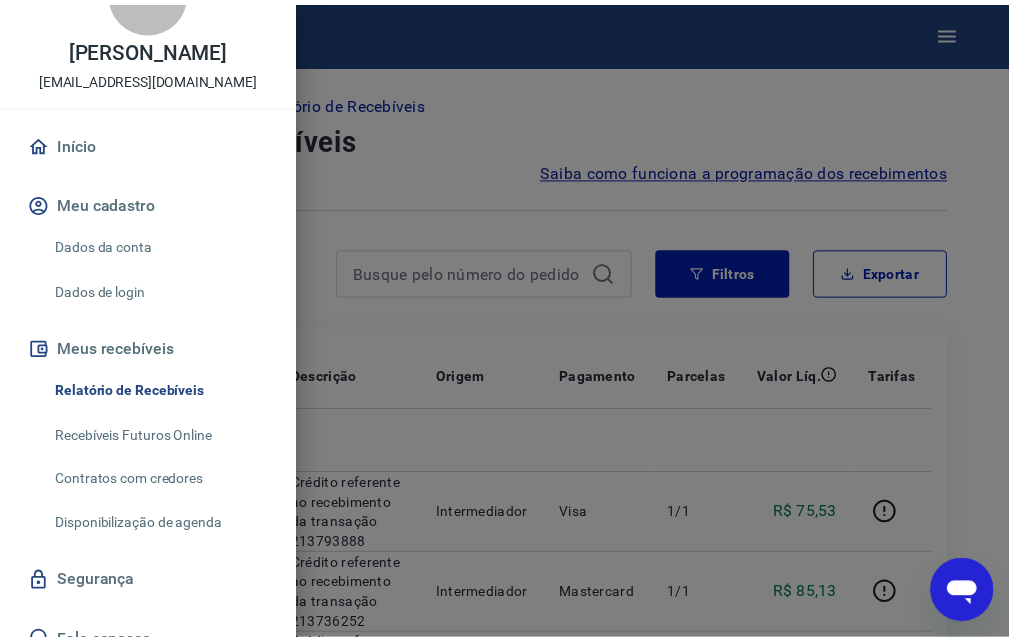 scroll, scrollTop: 100, scrollLeft: 0, axis: vertical 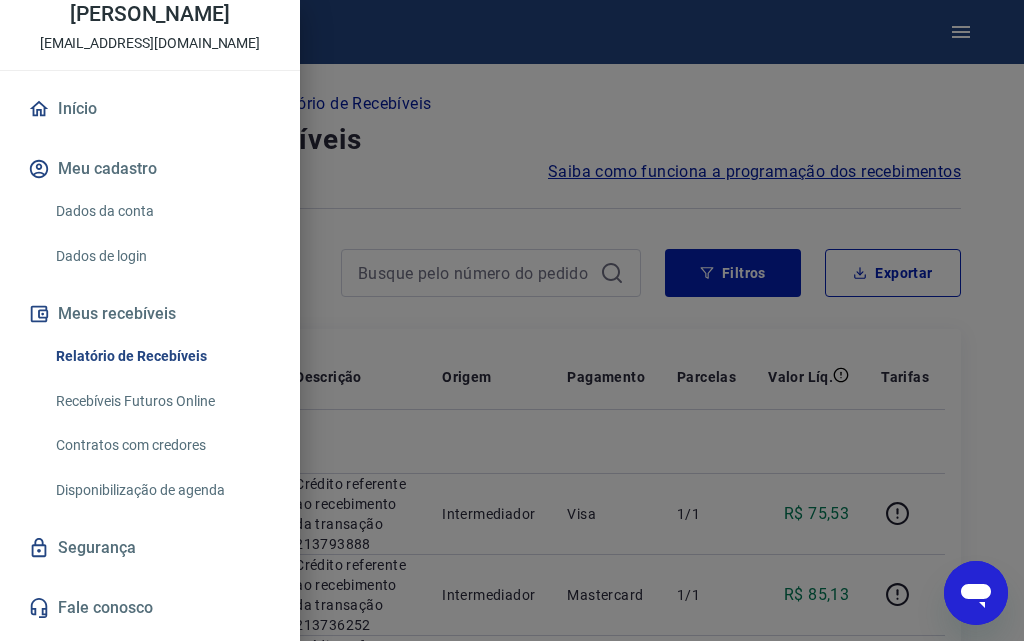 click on "Recebíveis Futuros Online" at bounding box center (162, 401) 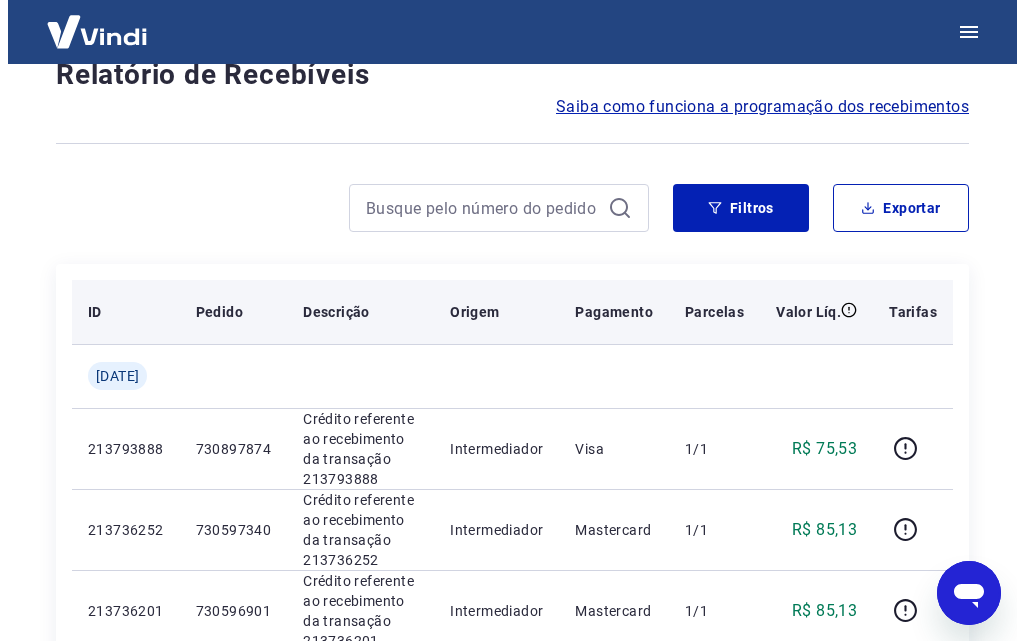 scroll, scrollTop: 200, scrollLeft: 0, axis: vertical 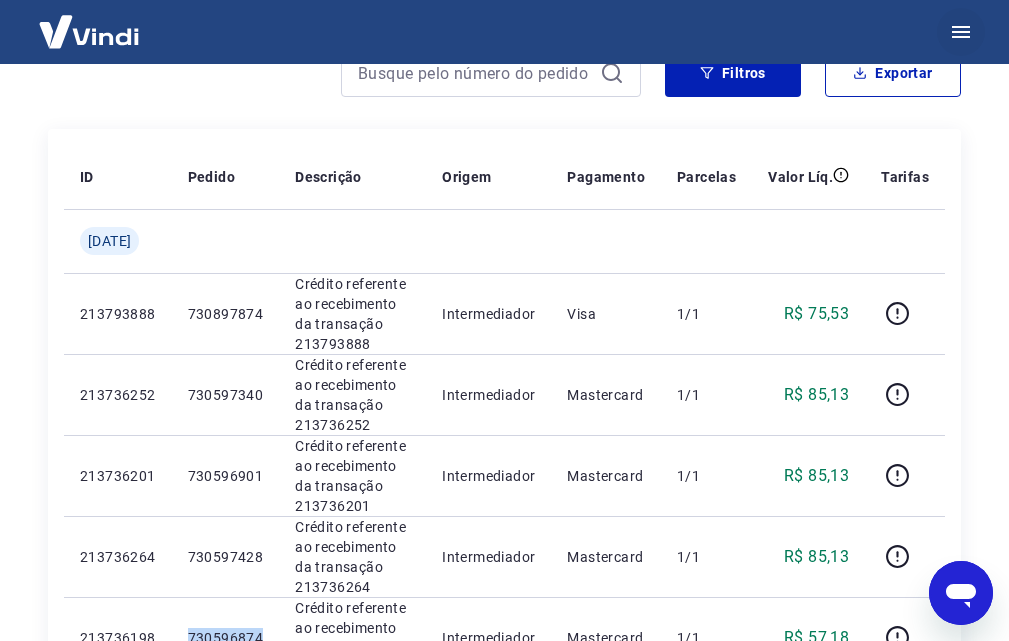 click at bounding box center (961, 32) 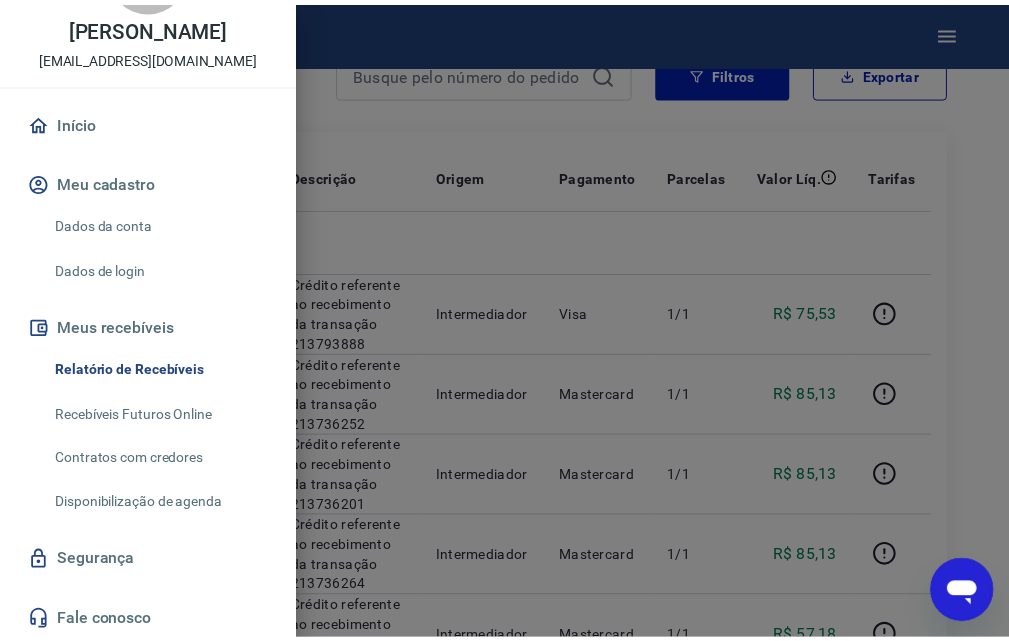 scroll, scrollTop: 0, scrollLeft: 0, axis: both 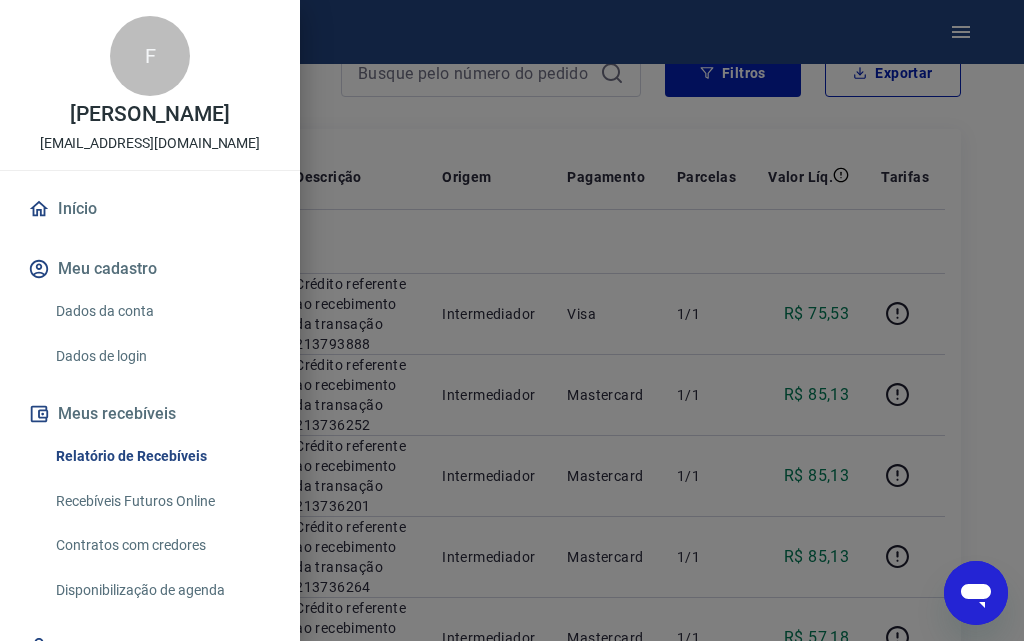 click on "Meus recebíveis" at bounding box center (150, 414) 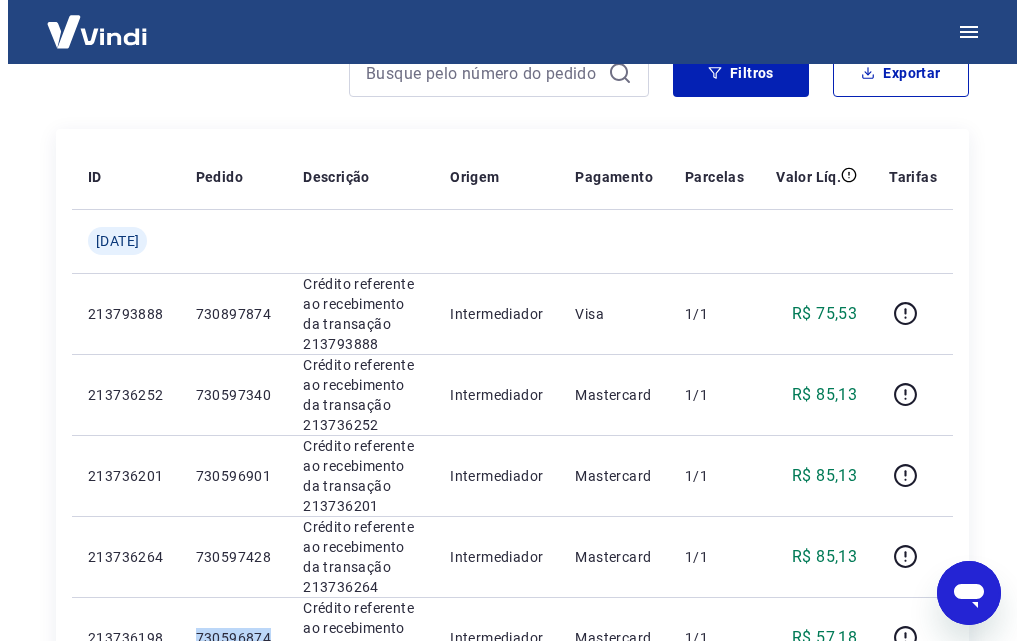 scroll, scrollTop: 0, scrollLeft: 0, axis: both 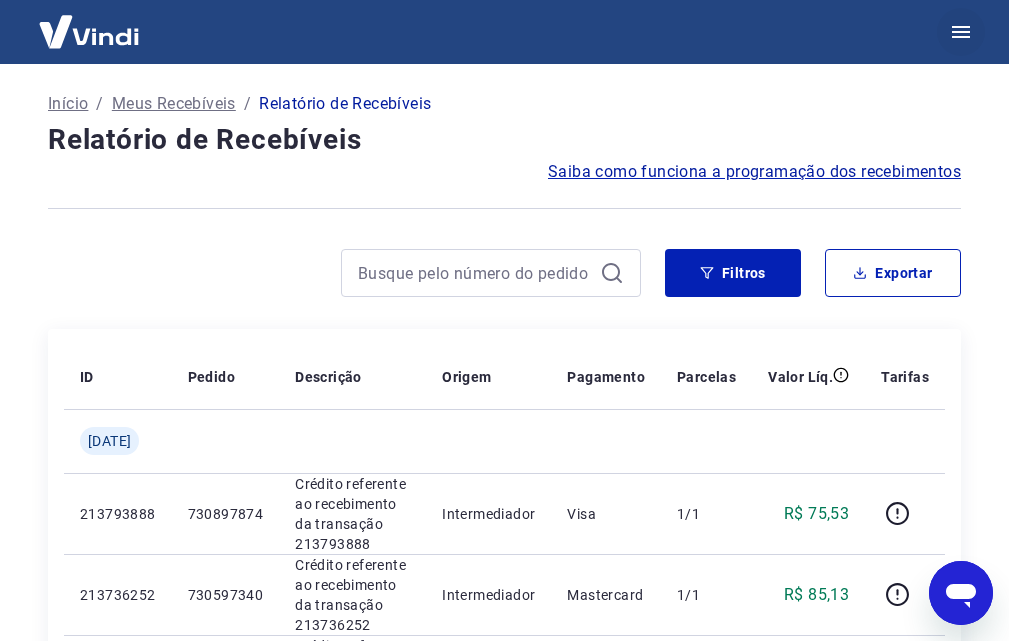 click 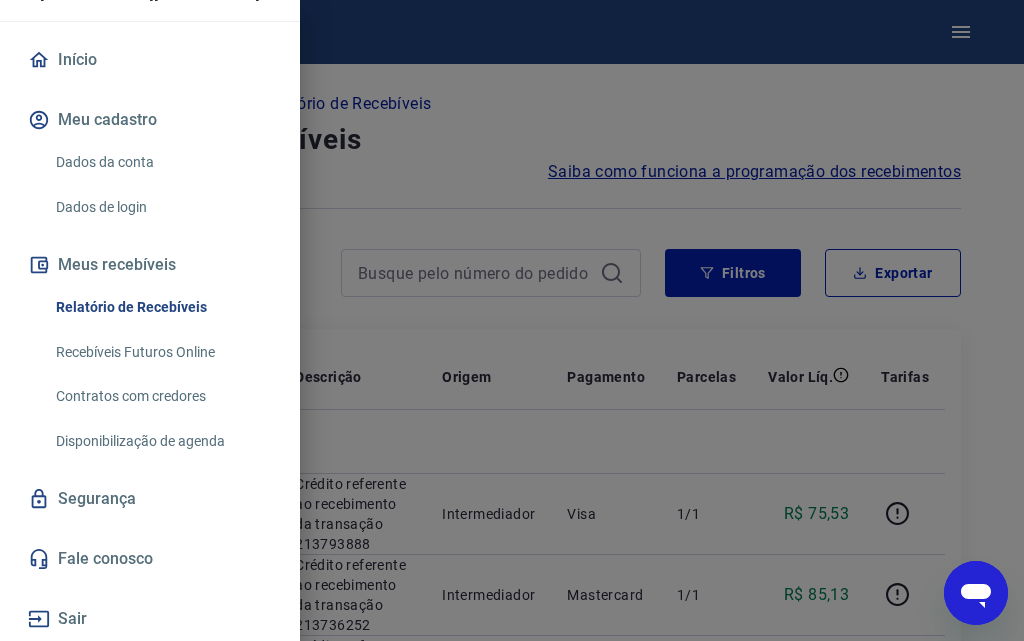 scroll, scrollTop: 170, scrollLeft: 0, axis: vertical 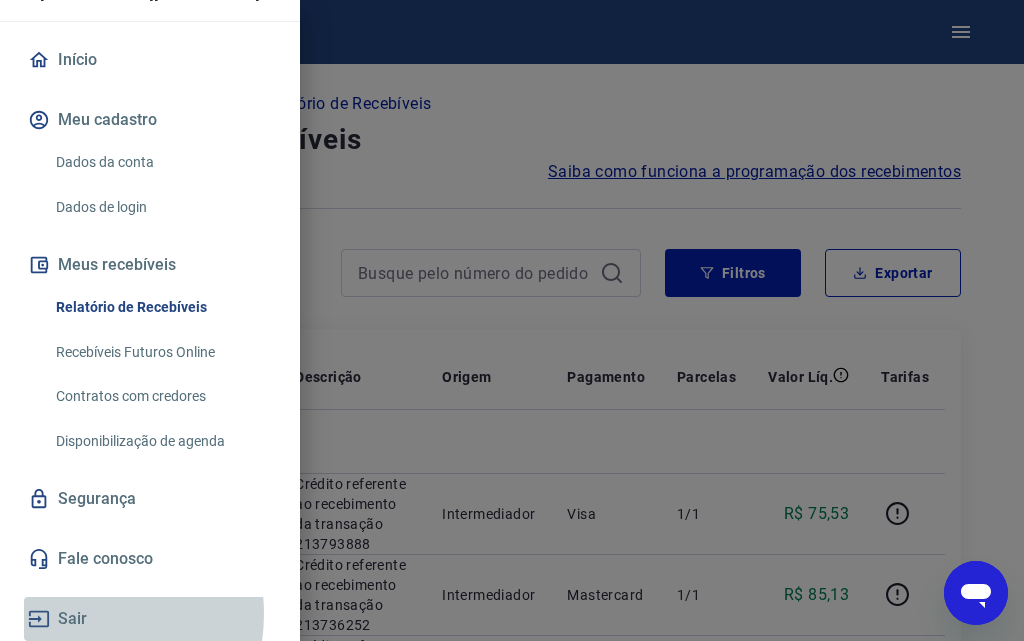 click on "Sair" at bounding box center (150, 619) 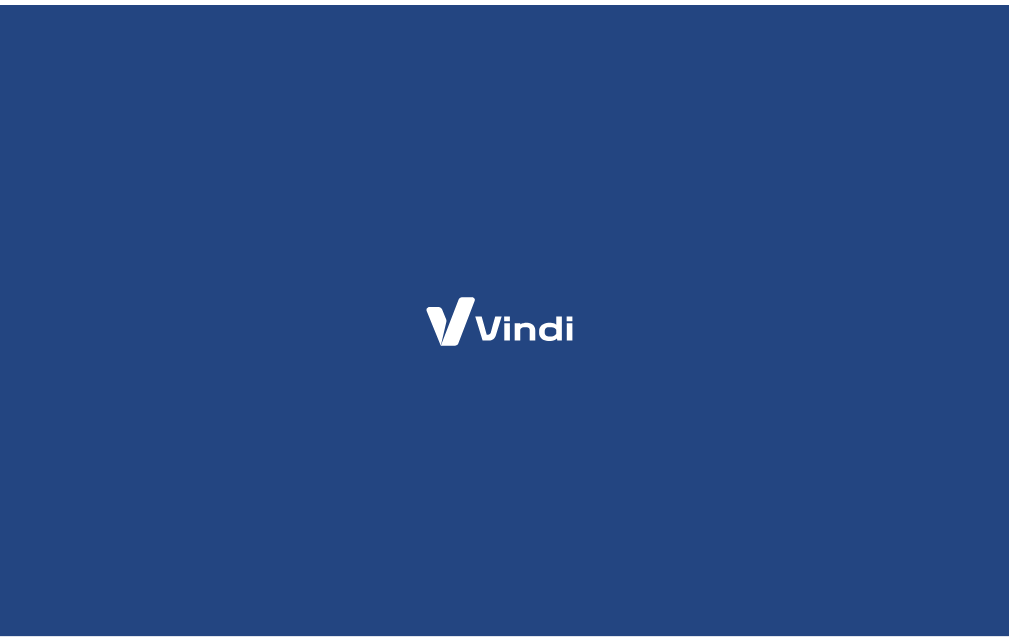 scroll, scrollTop: 0, scrollLeft: 0, axis: both 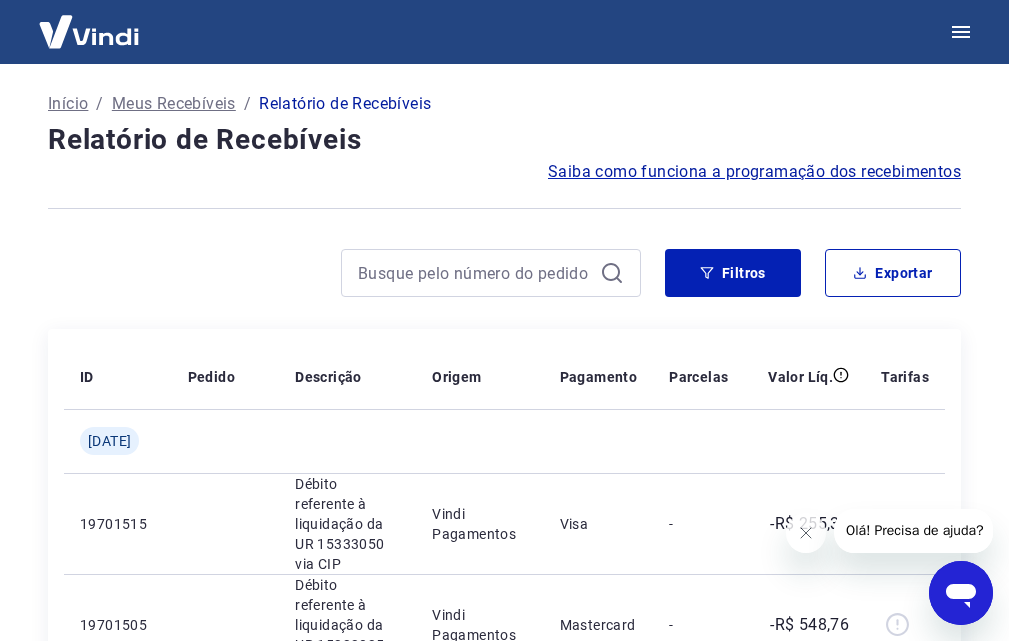 click 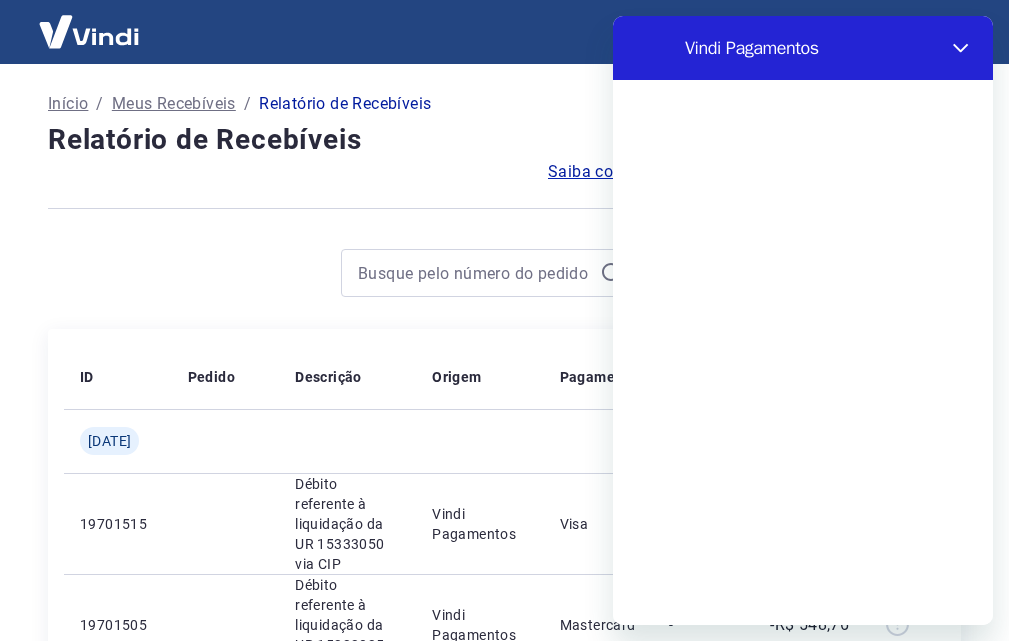 scroll, scrollTop: 0, scrollLeft: 0, axis: both 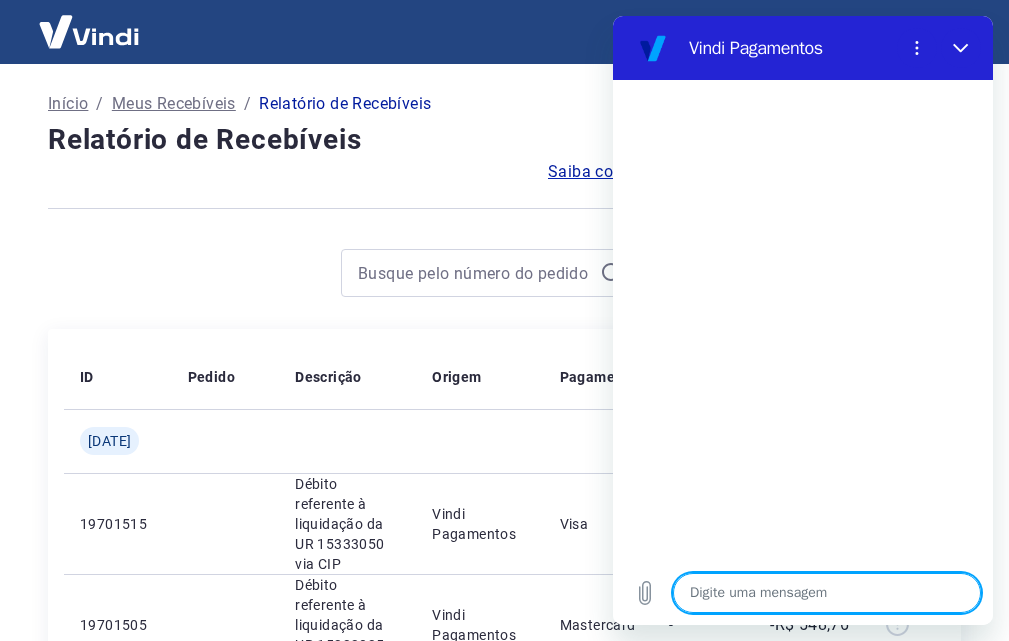click at bounding box center [827, 593] 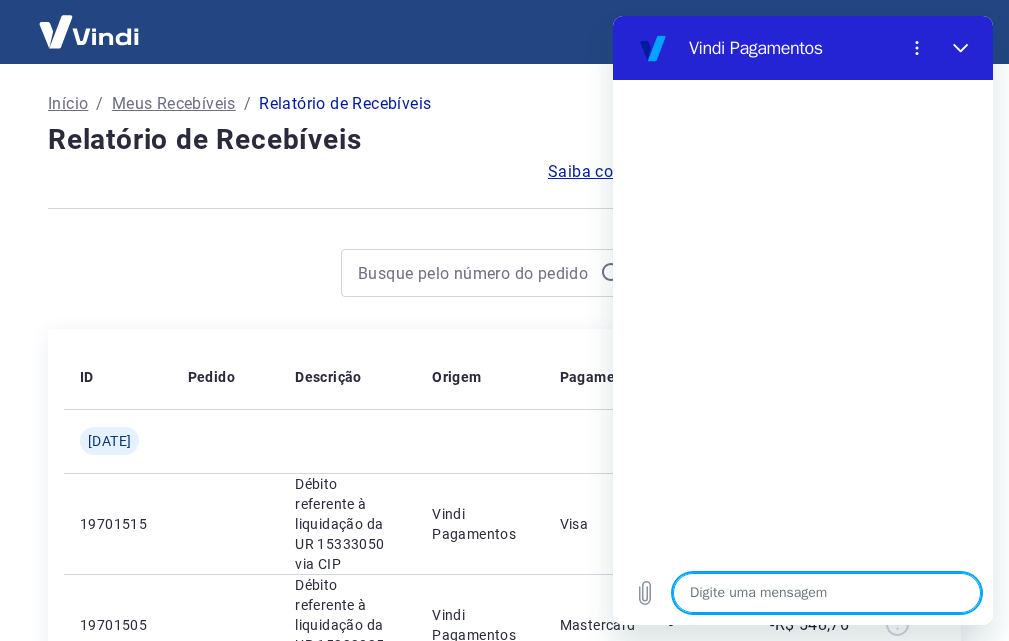 type on "N" 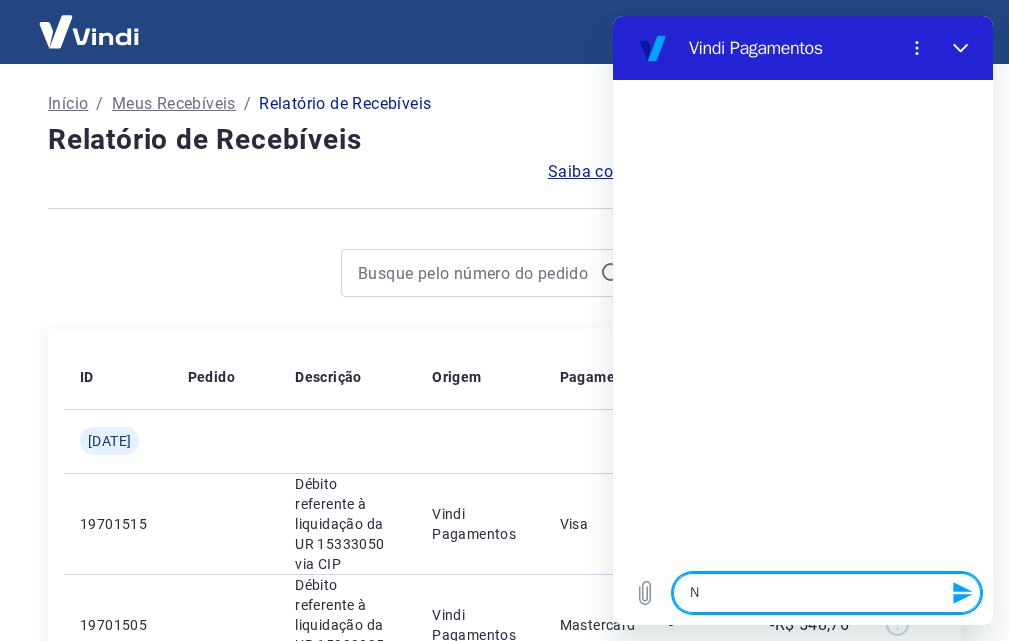 type on "Nã" 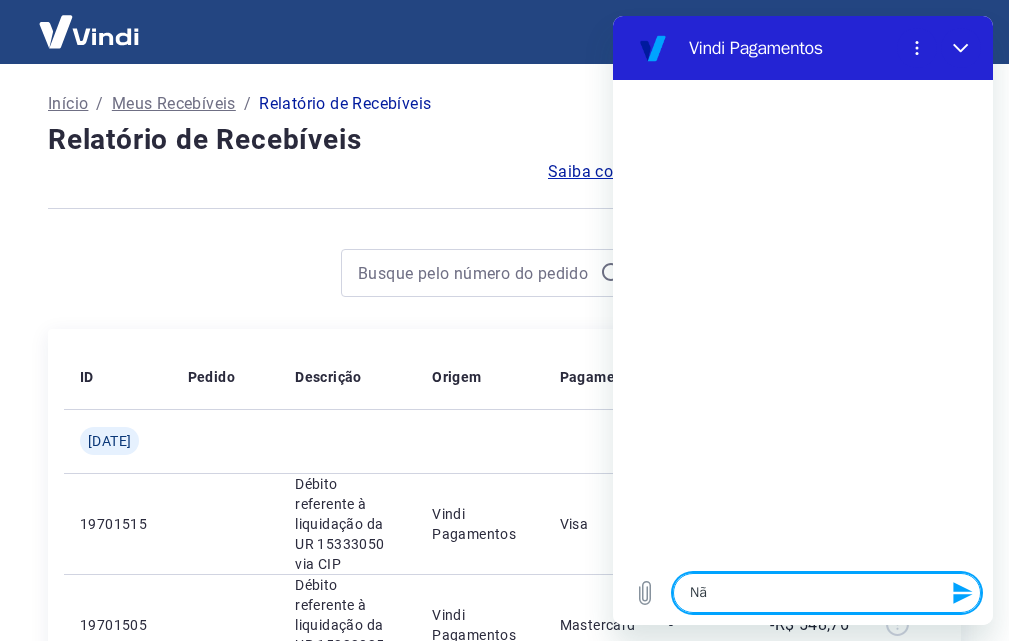 type on "x" 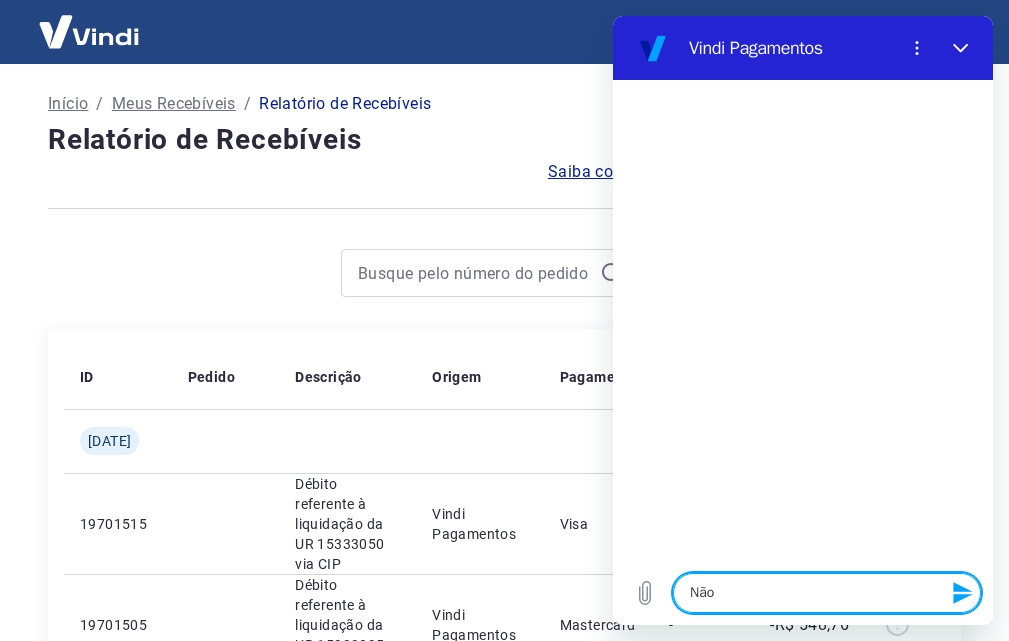 type on "Não" 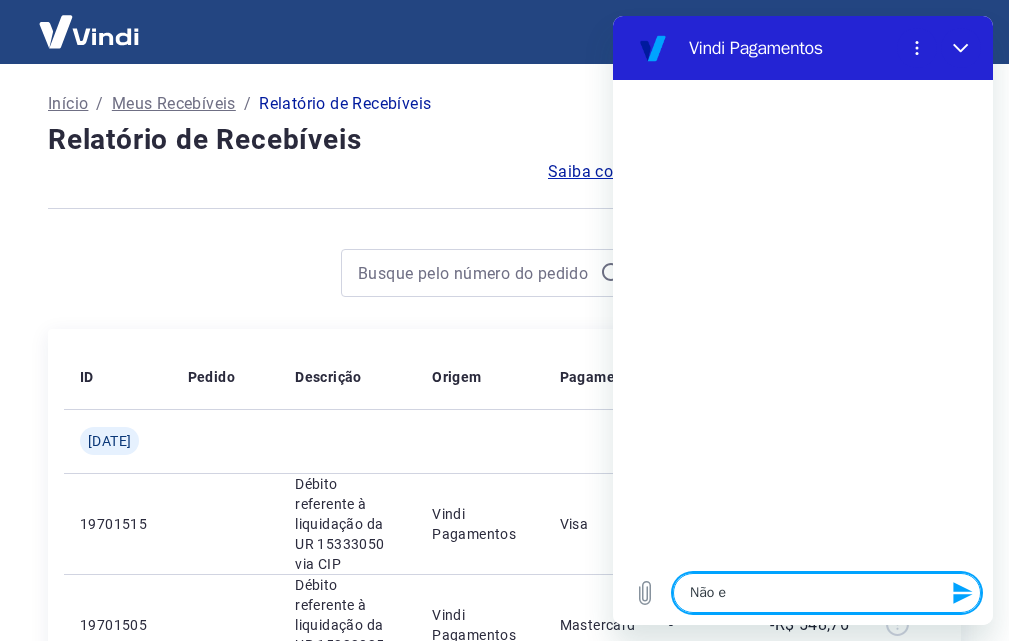 type on "Não es" 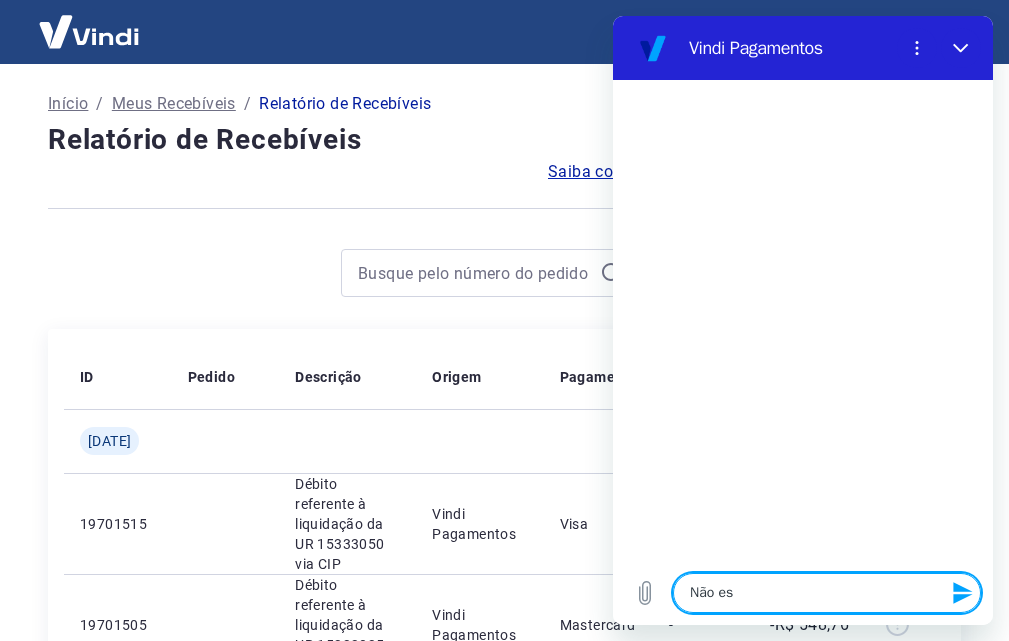 type on "Não est" 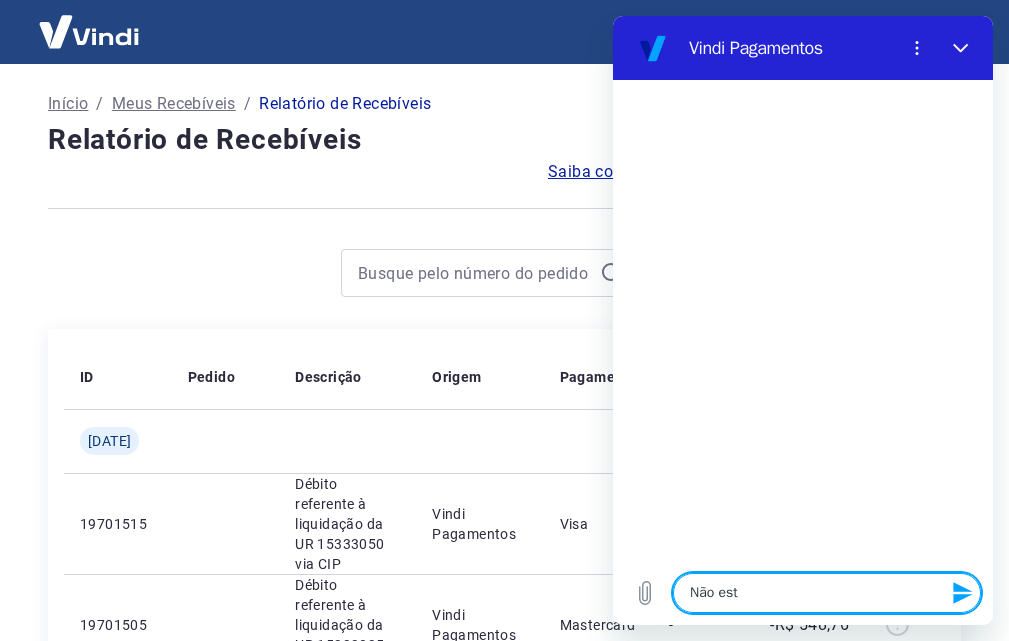type on "Não esto" 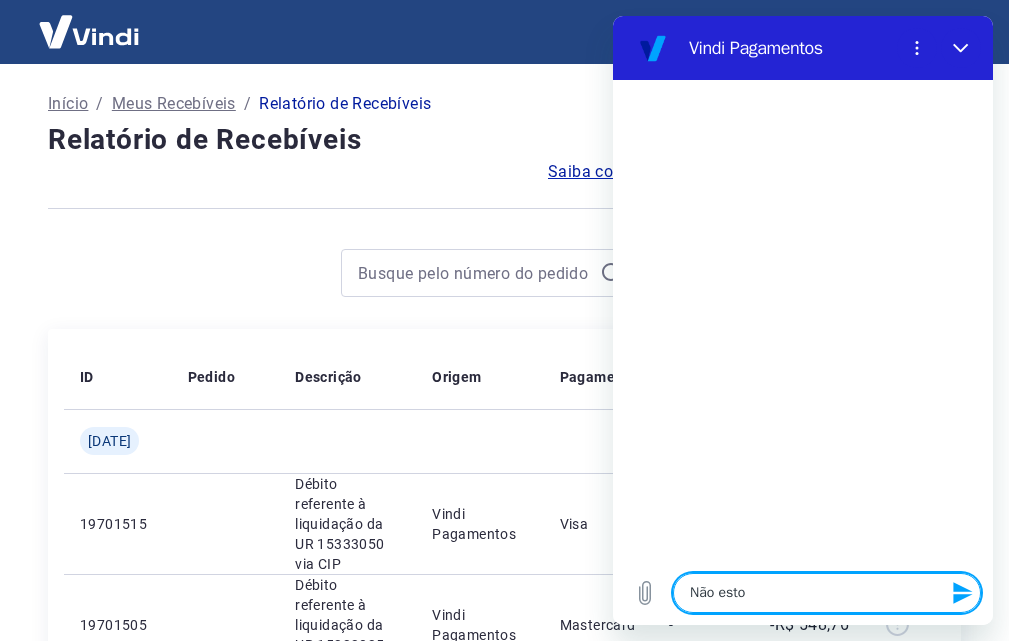 type on "Não estou" 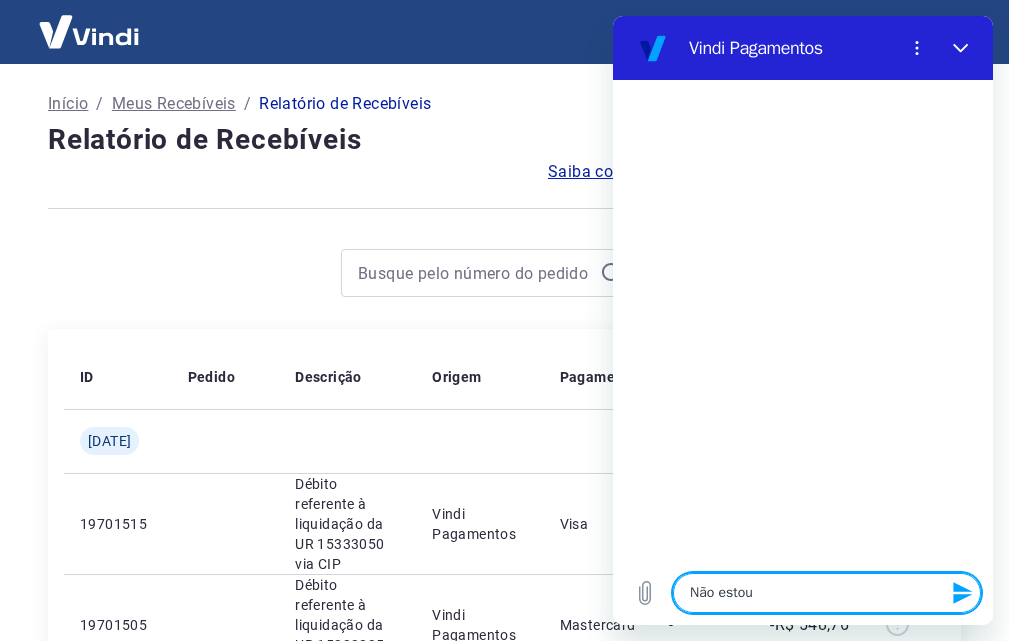 type on "Não estou" 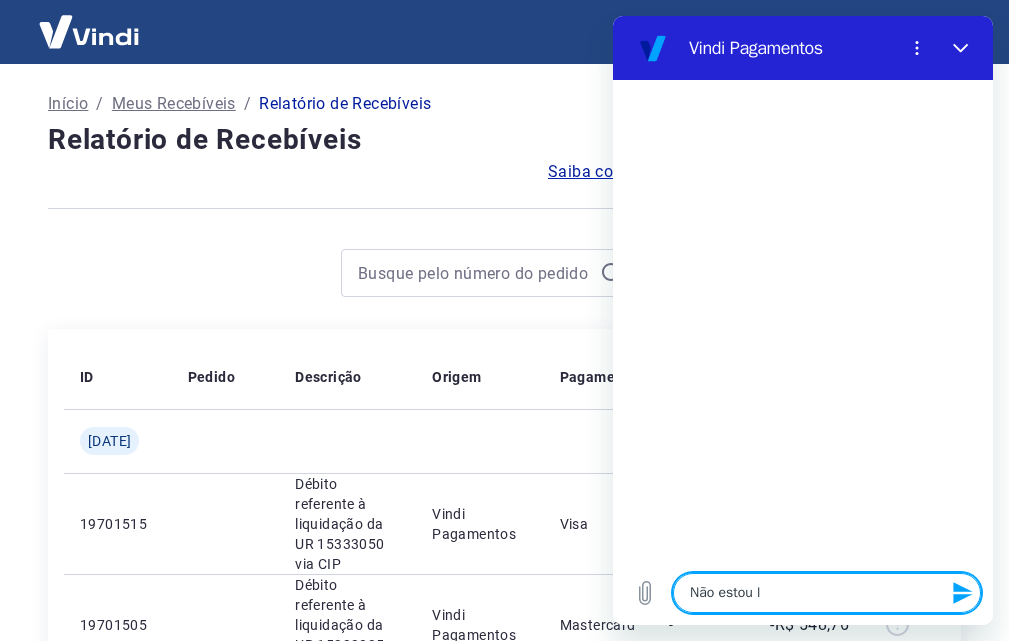 type on "Não estou lo" 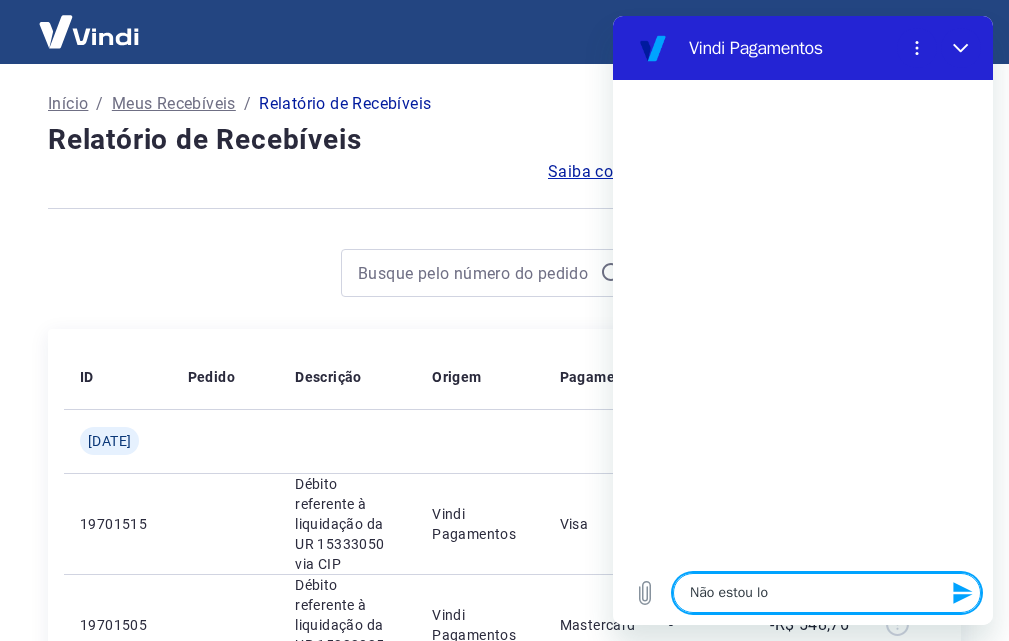 type on "Não estou loc" 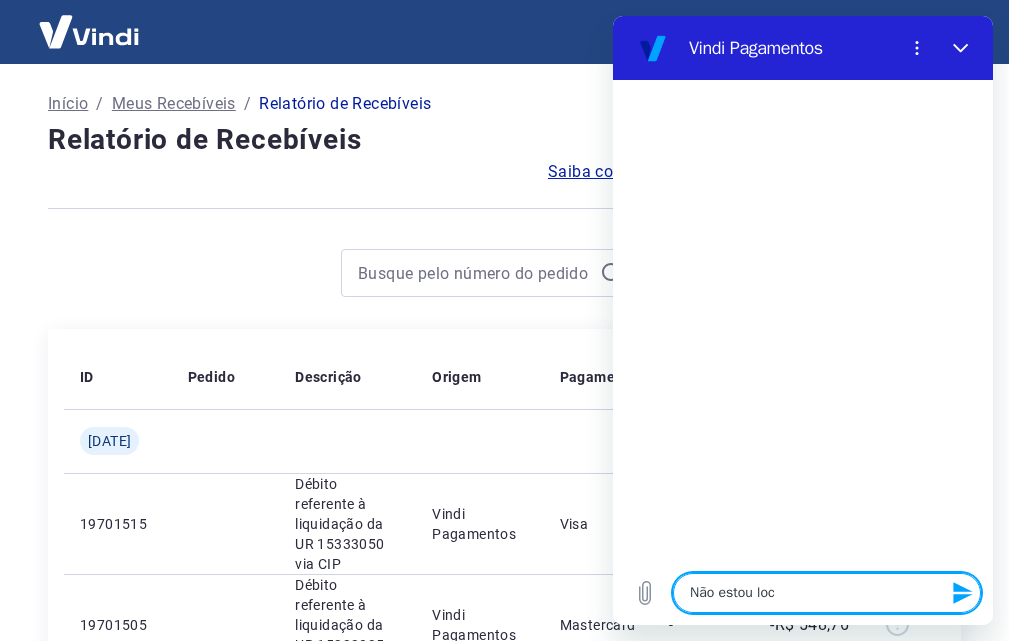 type on "x" 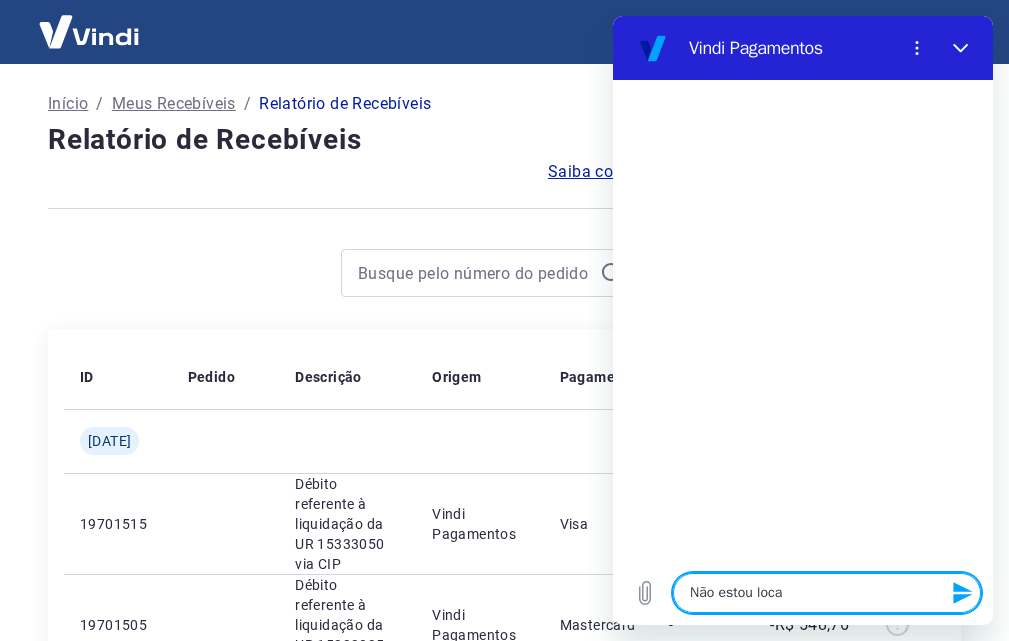 type on "Não estou local" 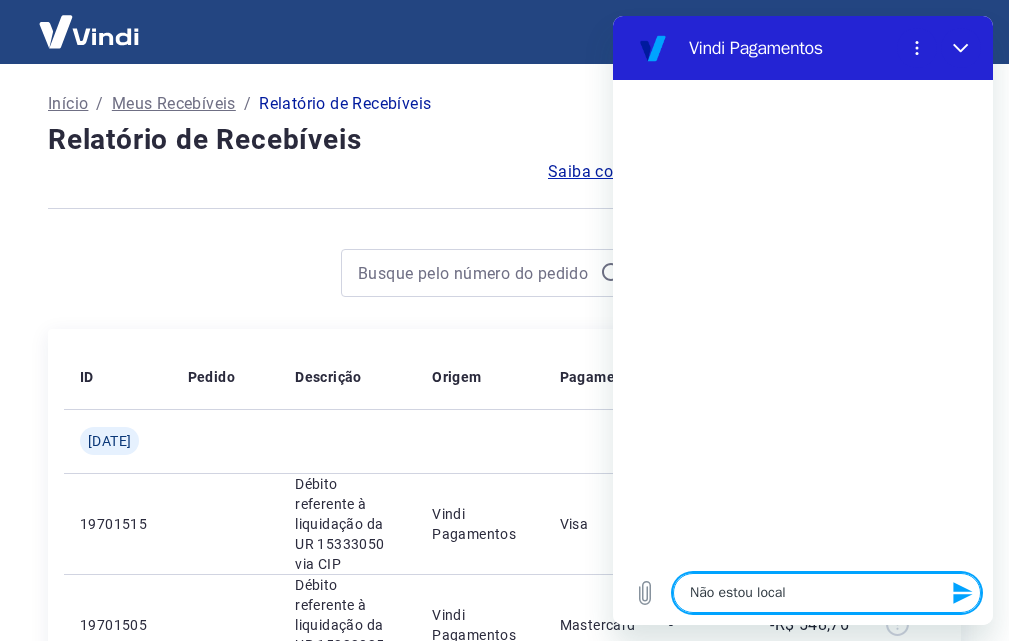 type on "Não estou locali" 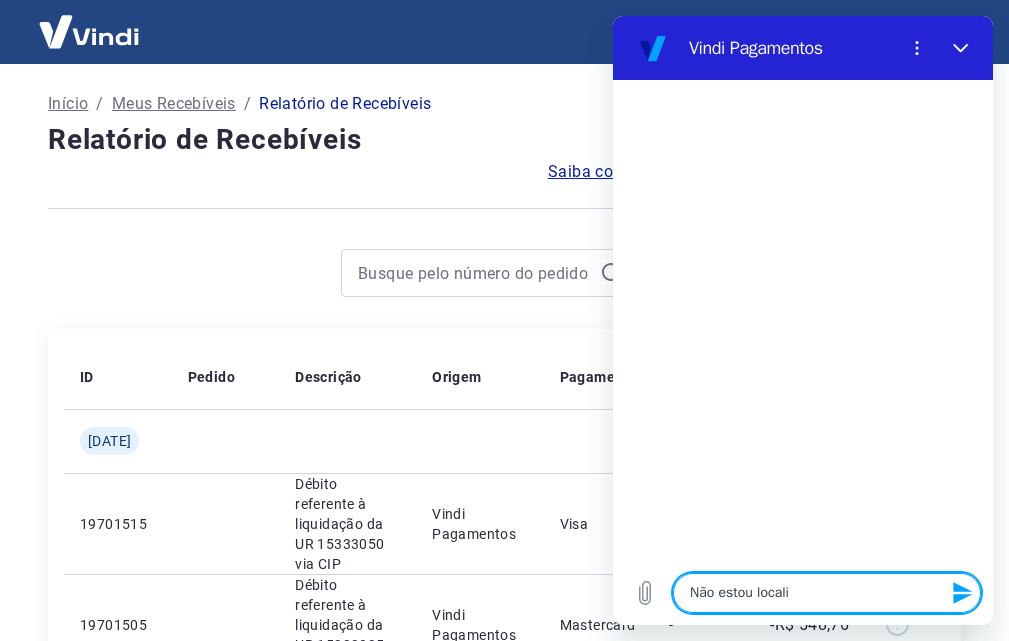 type on "Não estou localiz" 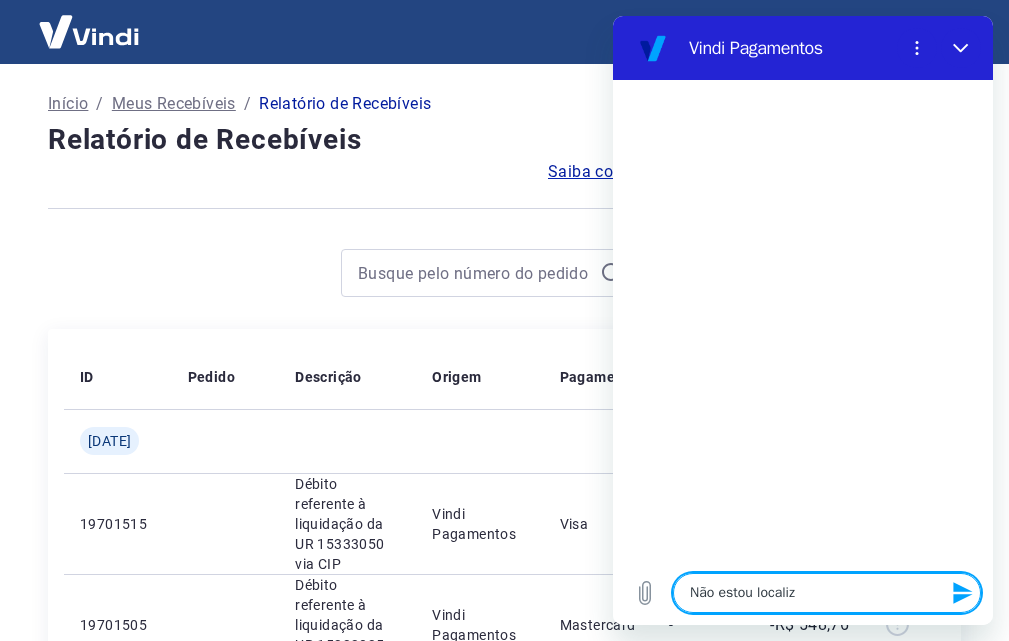 type on "Não estou localiza" 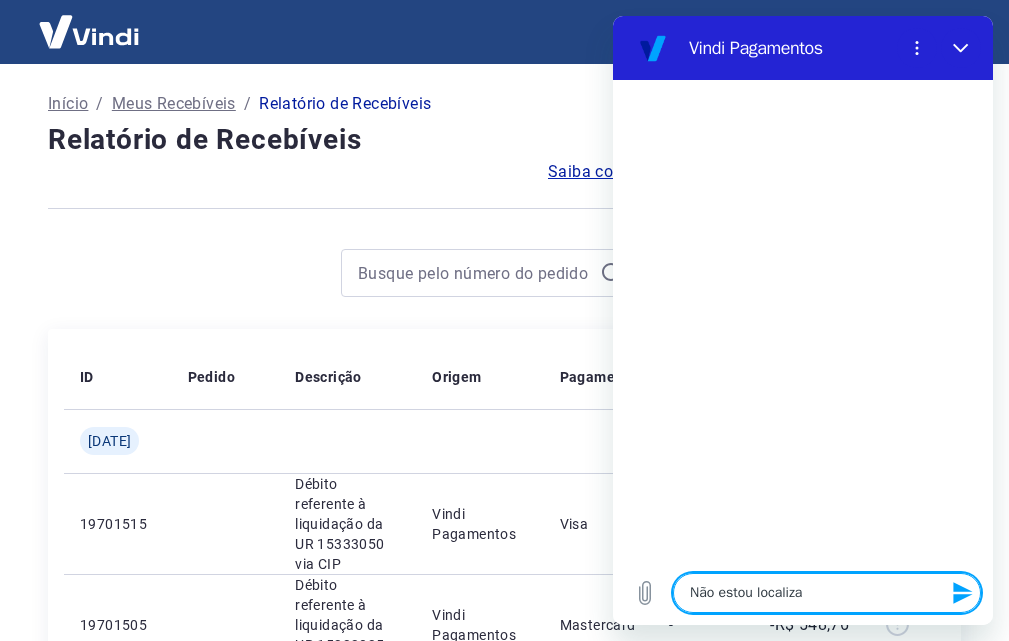 type on "Não estou localizan" 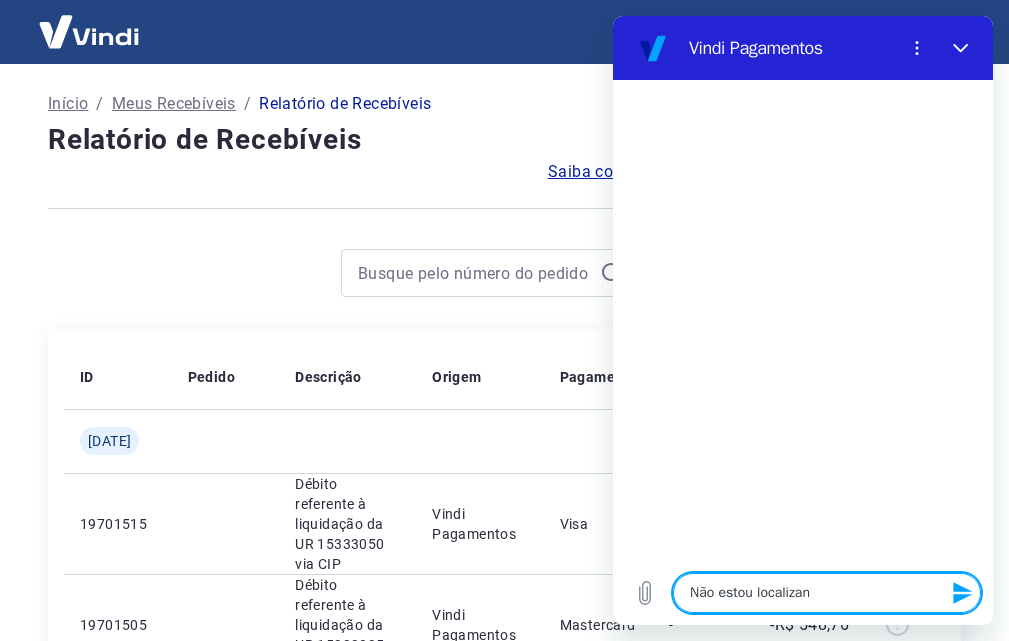 type on "Não estou localizand" 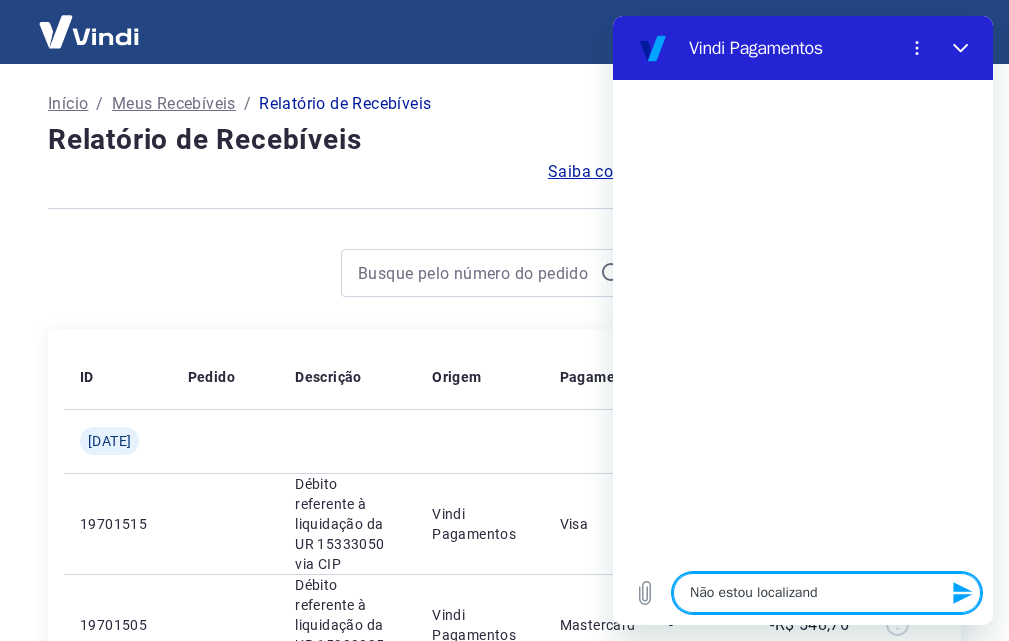 type on "Não estou localizando" 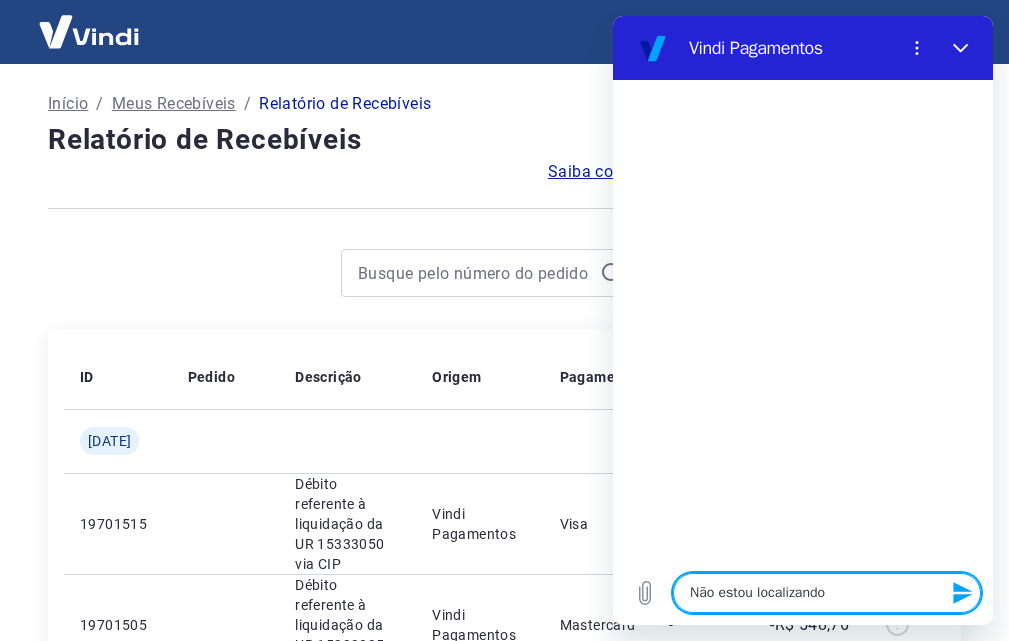 type on "Não estou localizando" 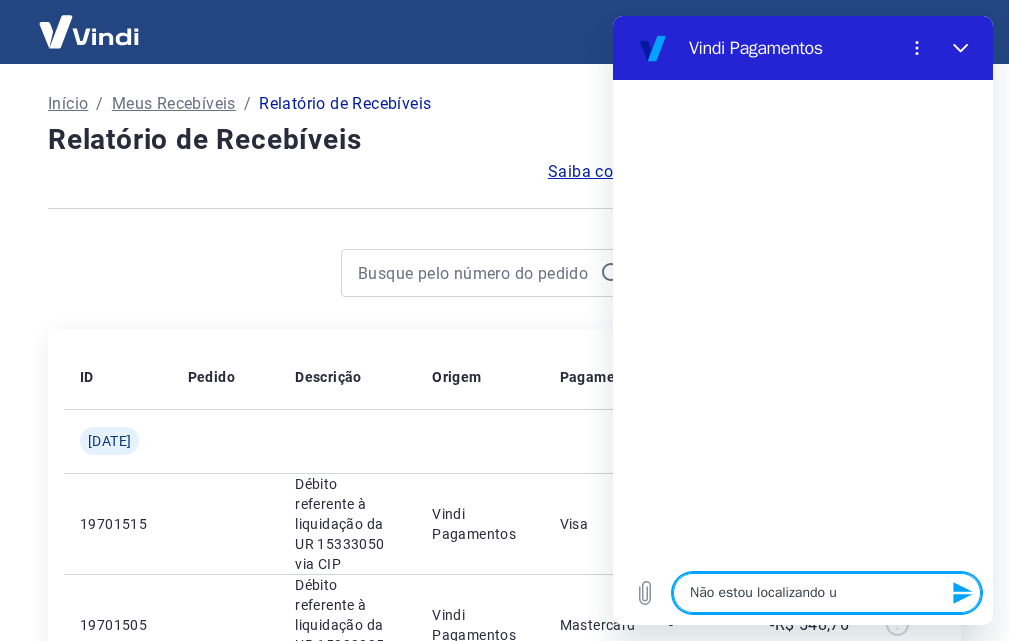 type on "Não estou localizando um" 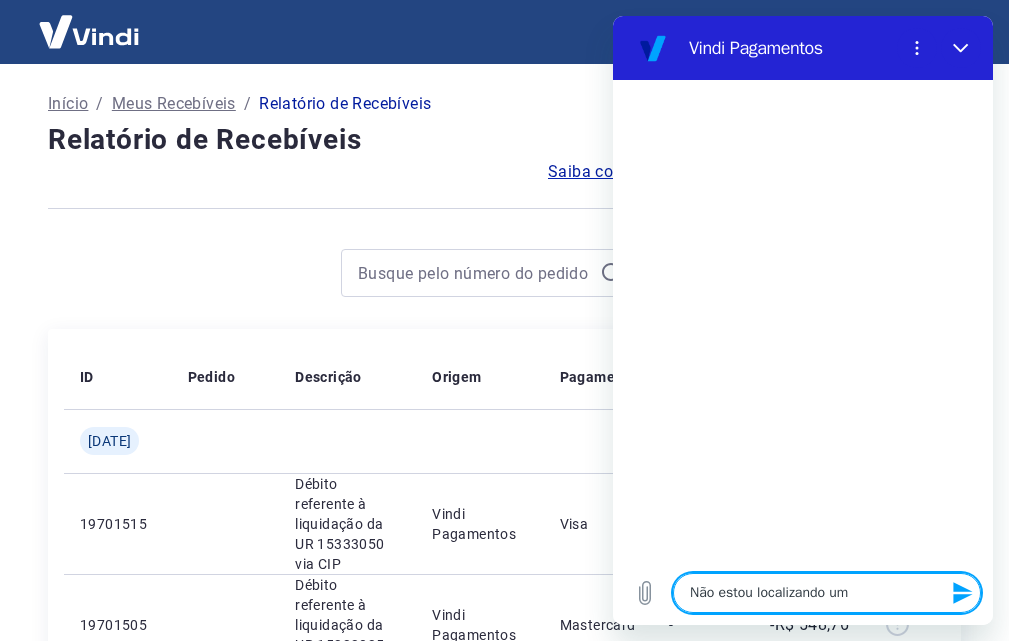 type on "Não estou localizando uma" 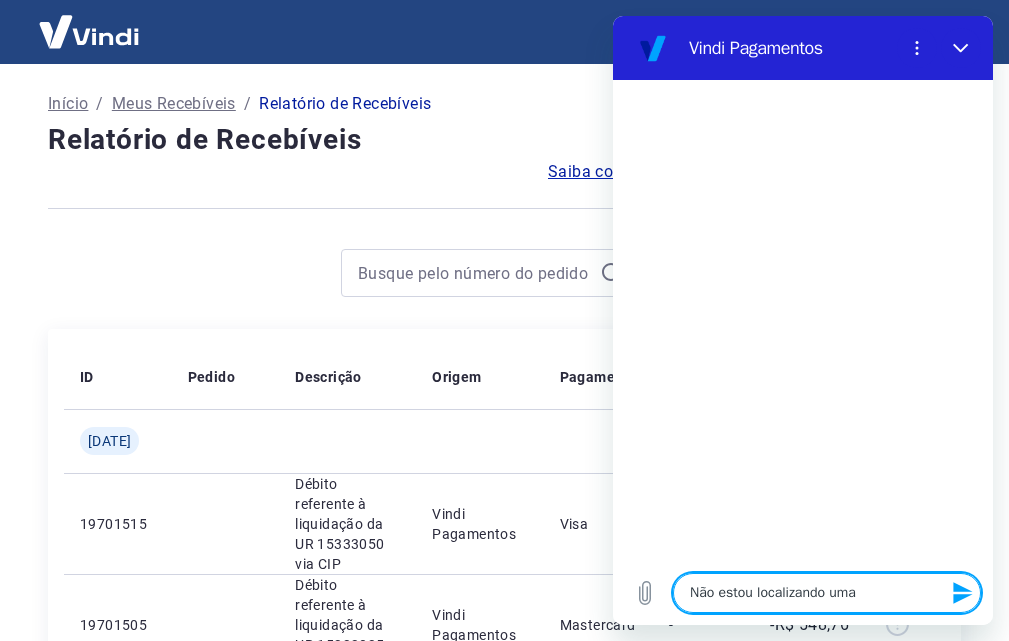 type on "Não estou localizando uma" 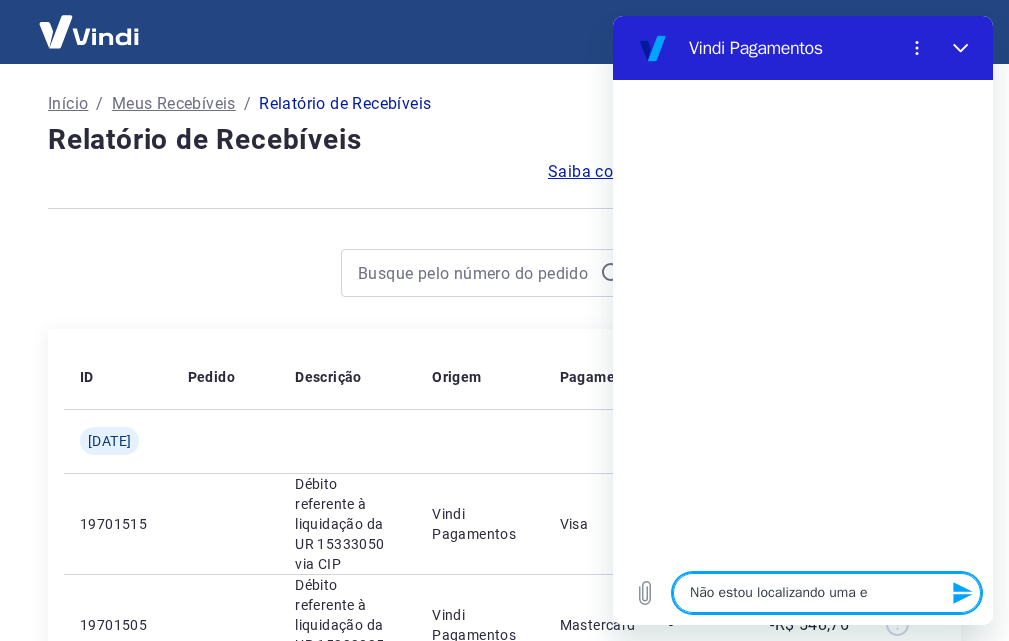 type on "Não estou localizando uma en" 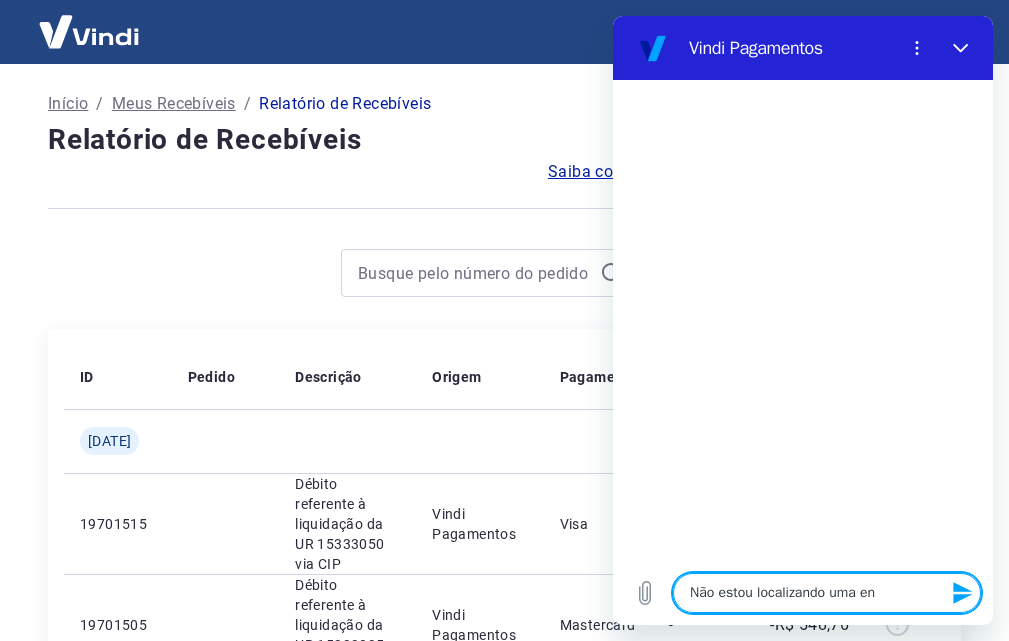type on "Não estou localizando uma ent" 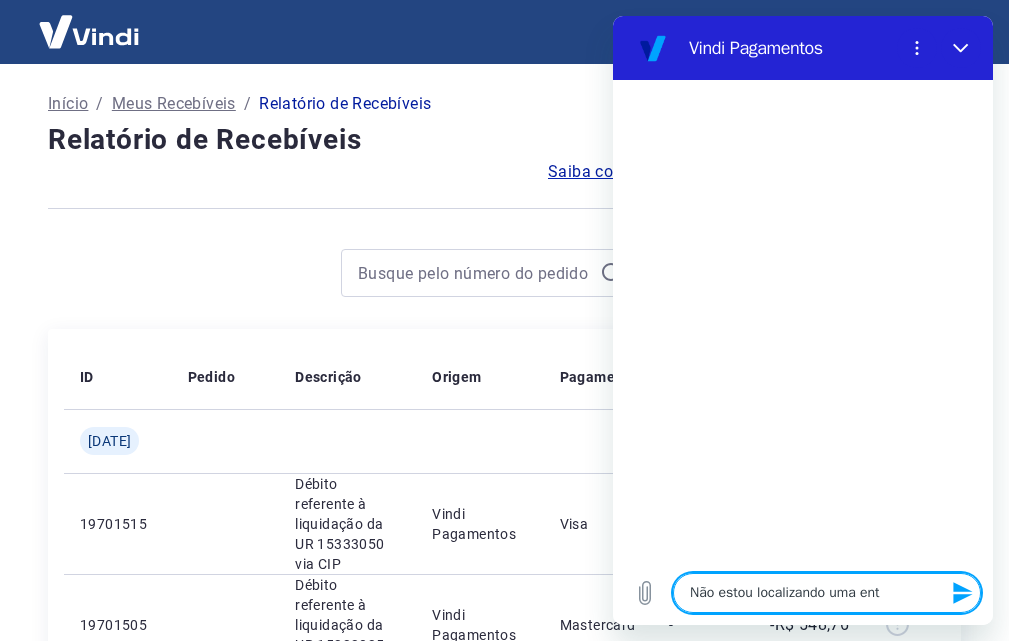 type on "Não estou localizando uma entr" 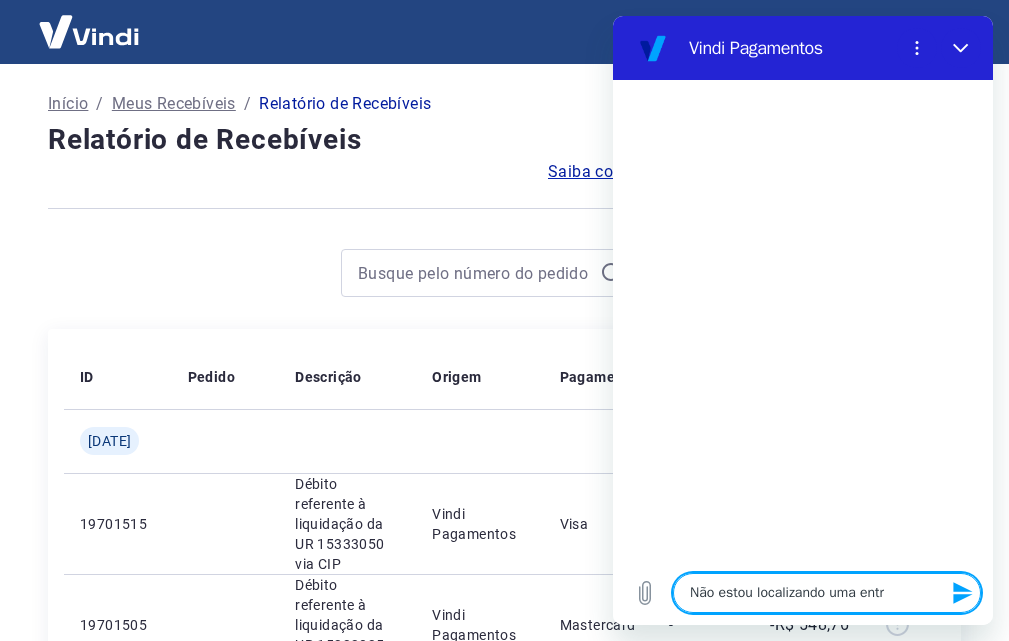 type on "Não estou localizando uma entra" 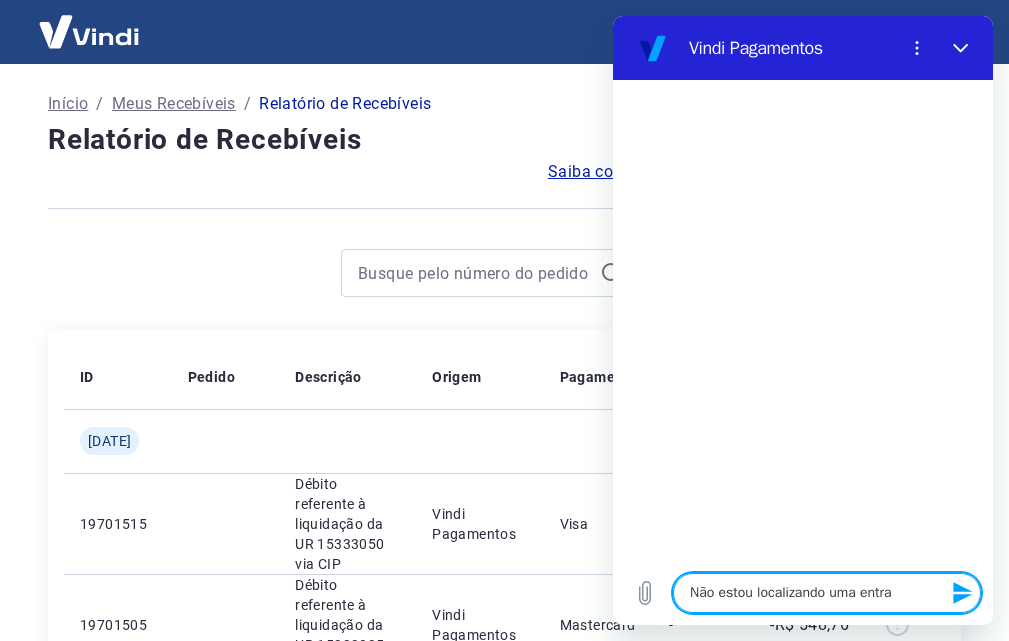 type on "Não estou localizando uma entrad" 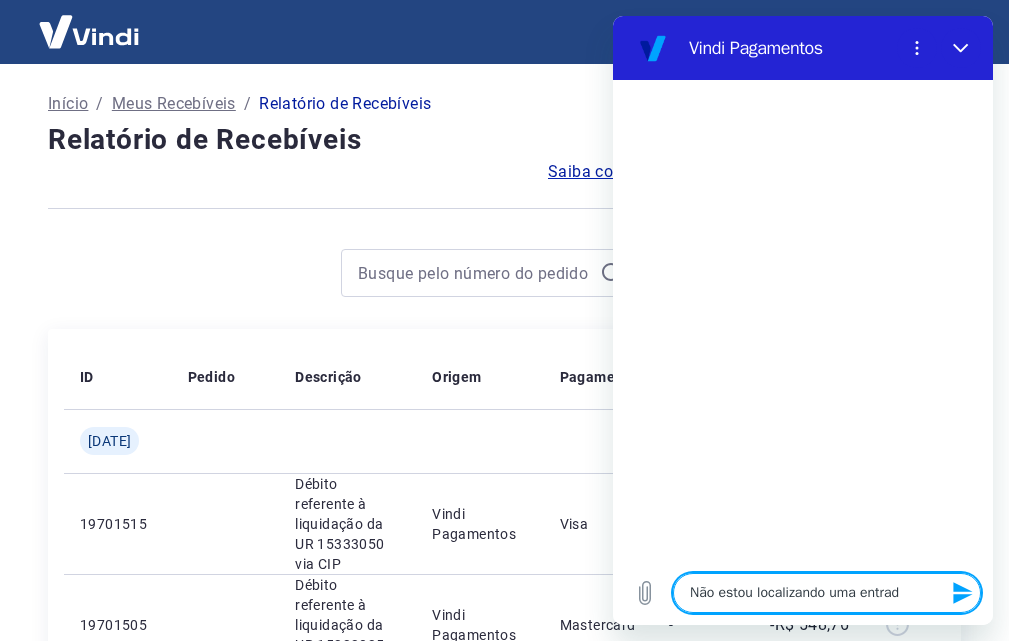 type on "Não estou localizando uma entrada" 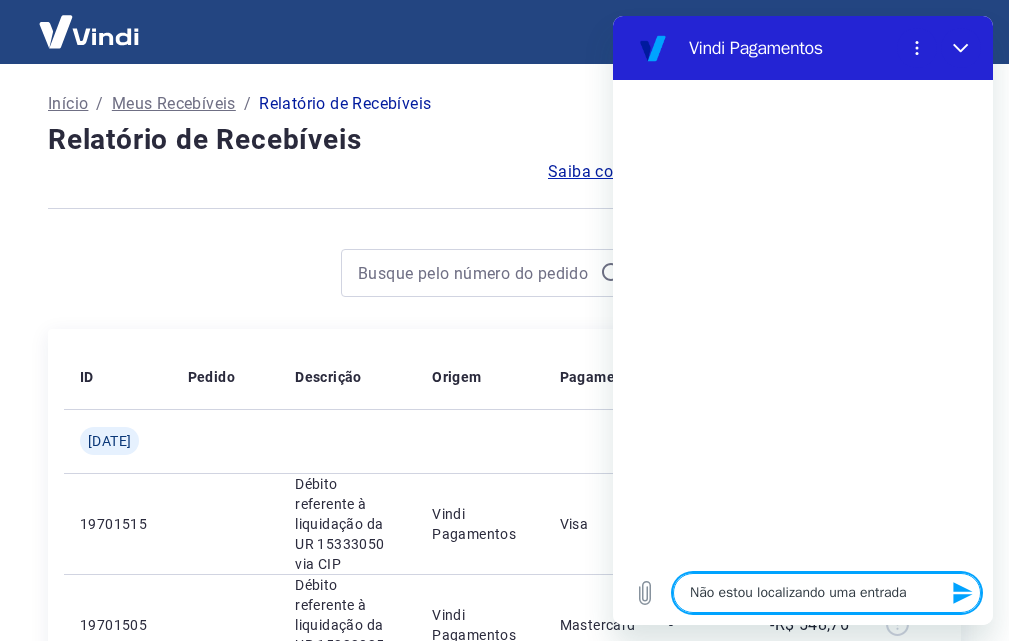 type 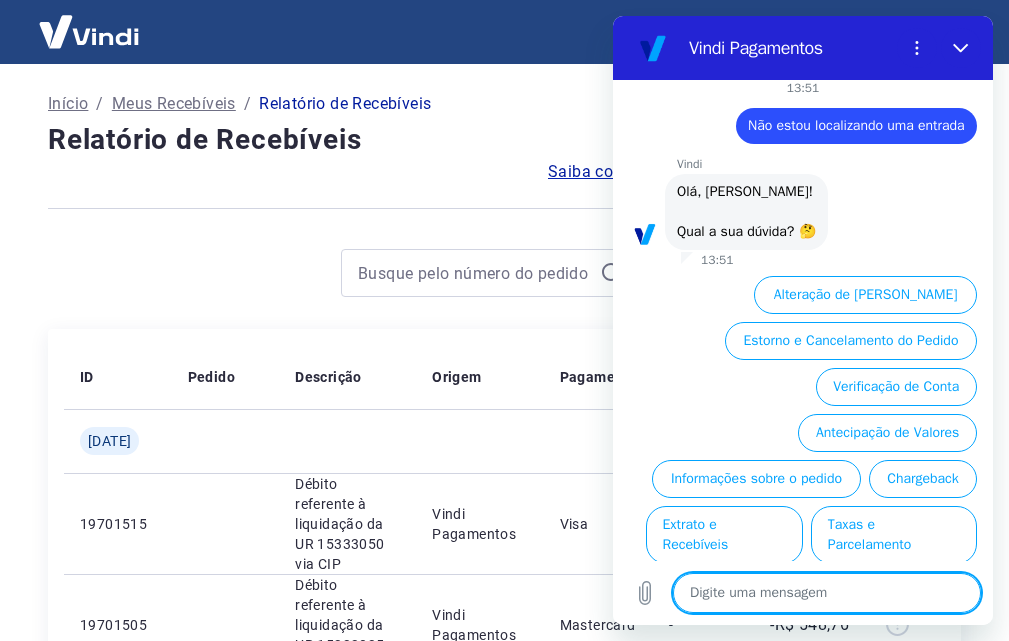 scroll, scrollTop: 112, scrollLeft: 0, axis: vertical 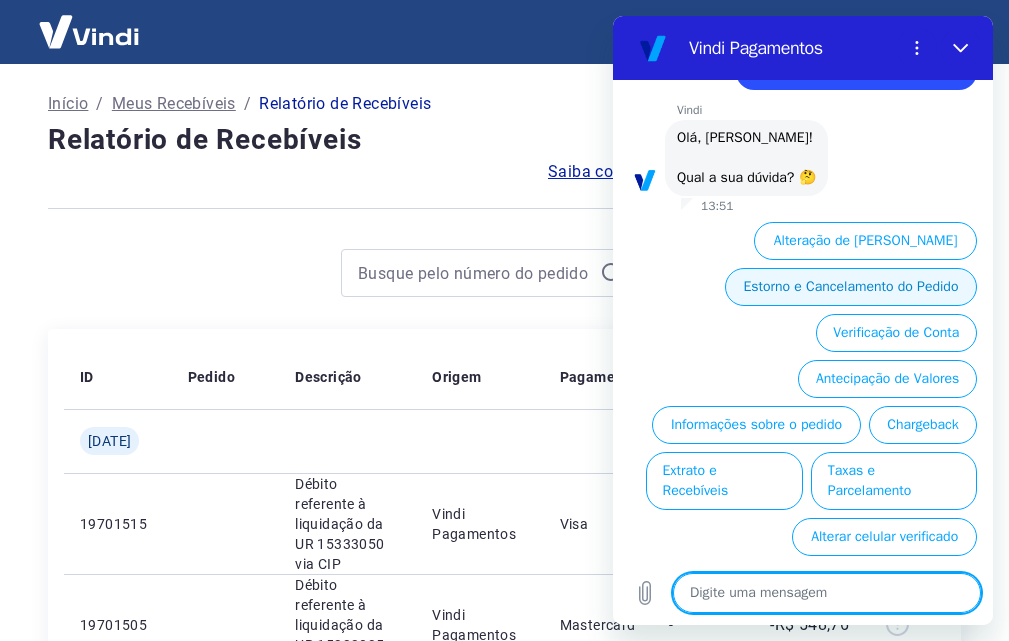 click on "Estorno e Cancelamento do Pedido" at bounding box center [851, 287] 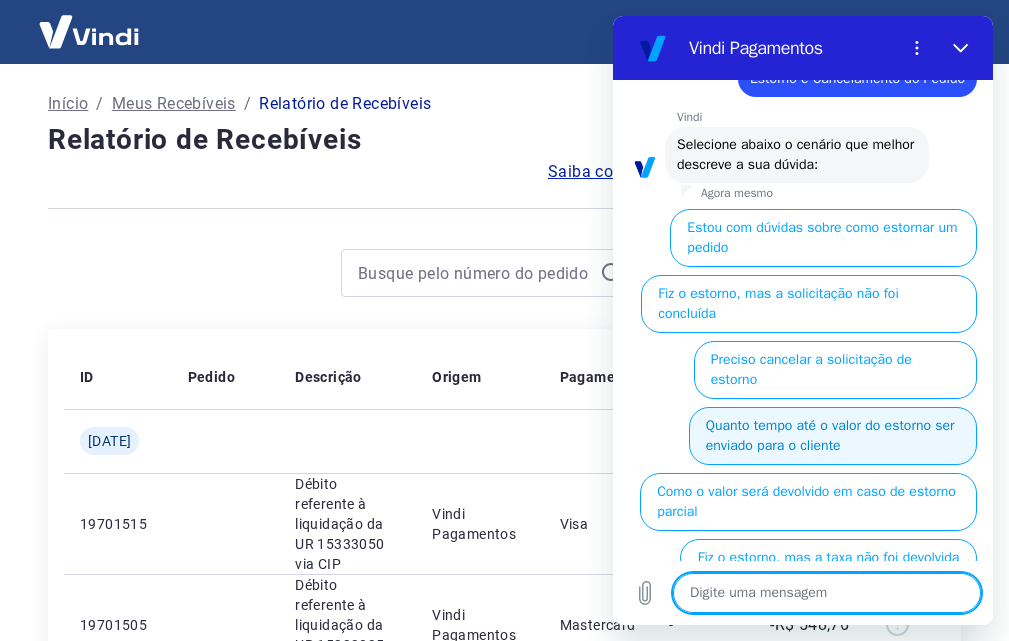 scroll, scrollTop: 214, scrollLeft: 0, axis: vertical 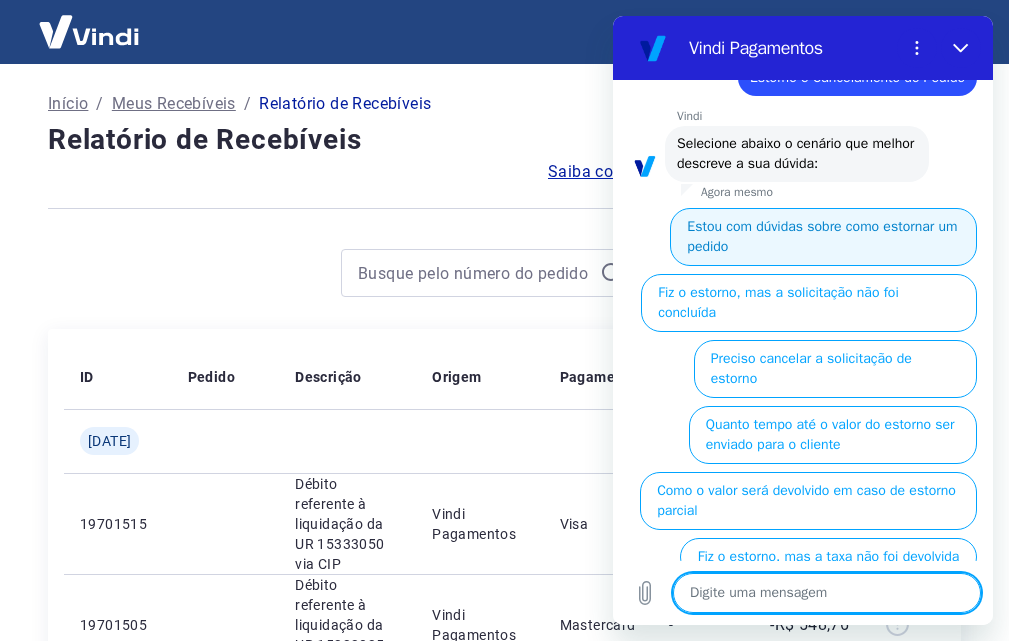 click on "Estou com dúvidas sobre como estornar um pedido" at bounding box center (823, 237) 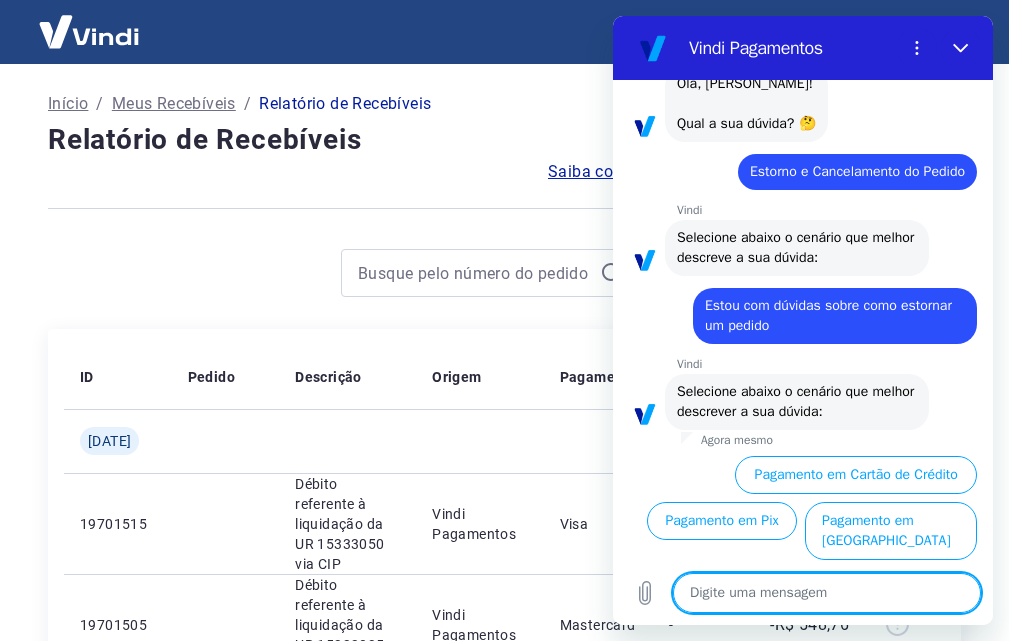 scroll, scrollTop: 170, scrollLeft: 0, axis: vertical 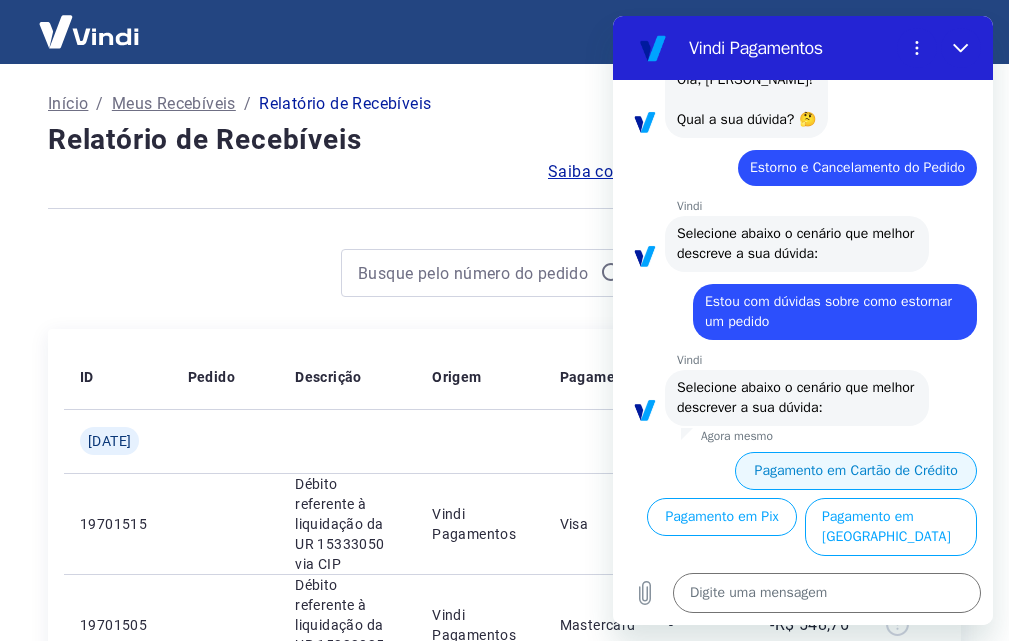 click on "Pagamento em Cartão de Crédito" at bounding box center [856, 471] 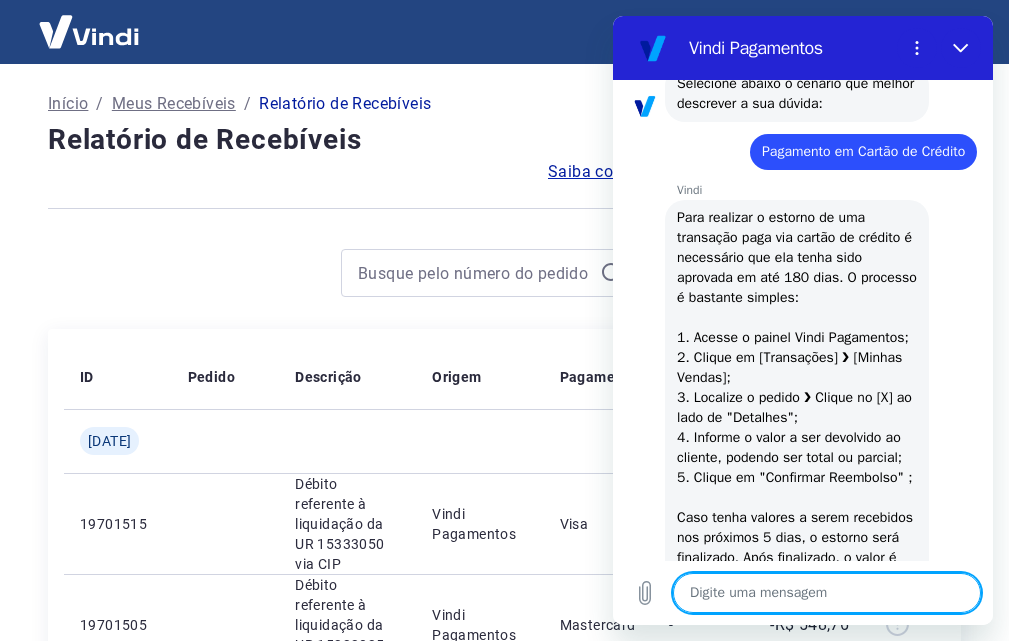 scroll, scrollTop: 404, scrollLeft: 0, axis: vertical 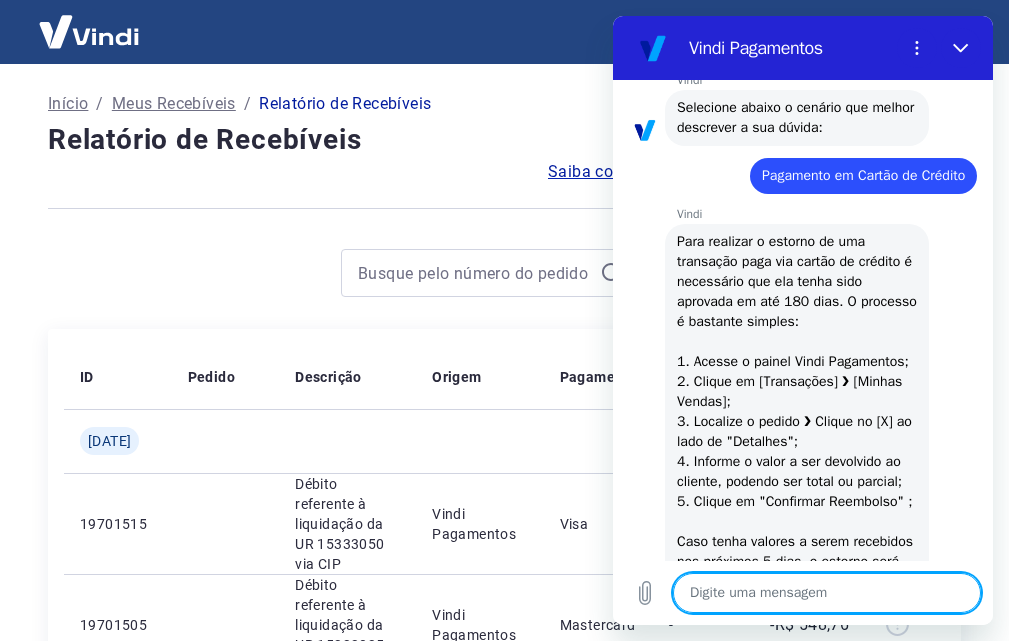 type on "x" 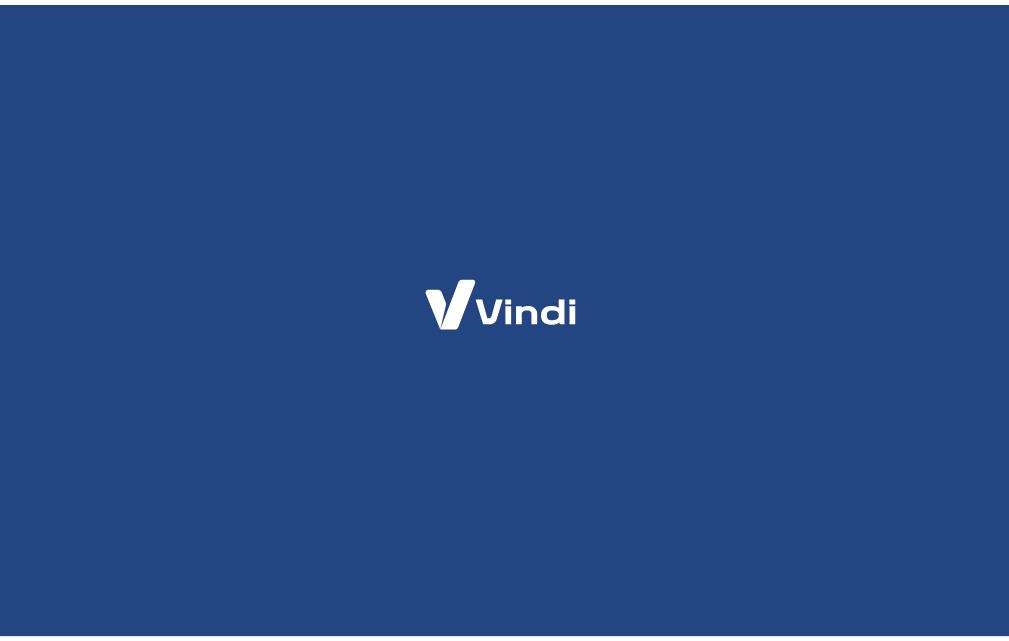 scroll, scrollTop: 0, scrollLeft: 0, axis: both 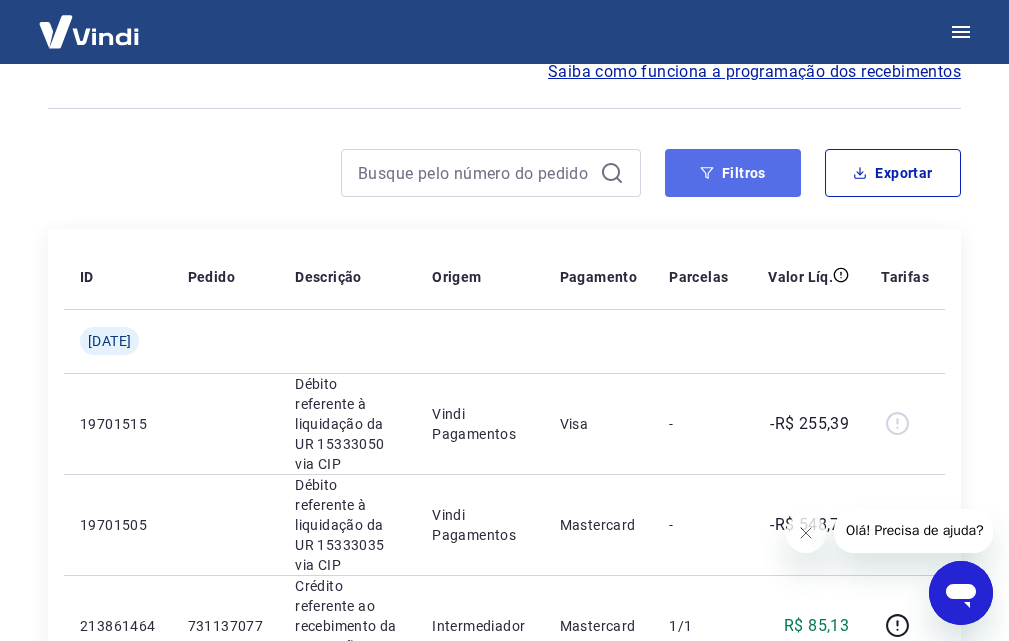 click on "Filtros" at bounding box center (733, 173) 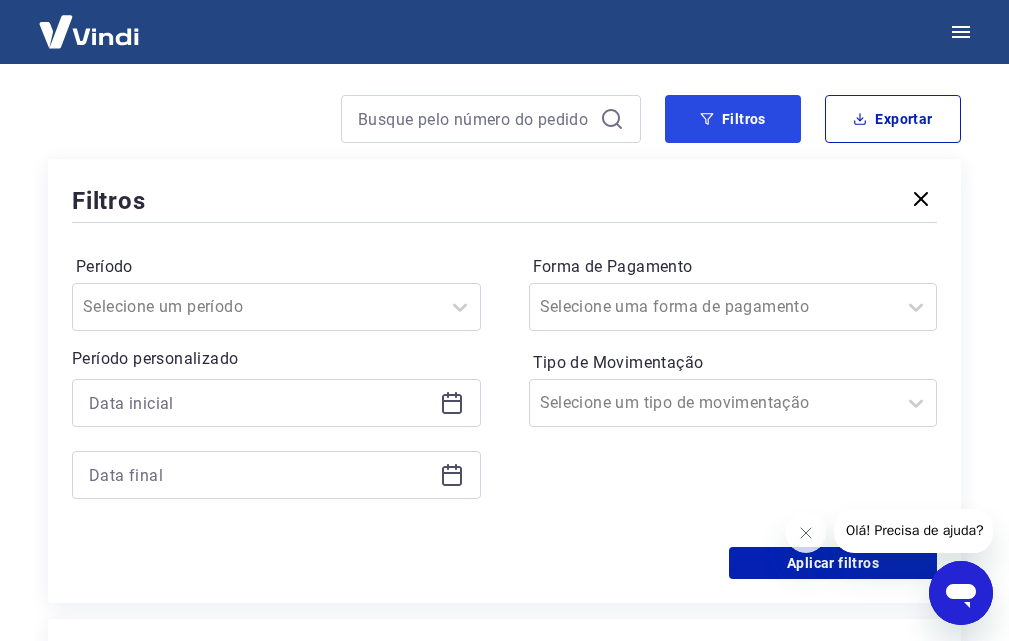 scroll, scrollTop: 200, scrollLeft: 0, axis: vertical 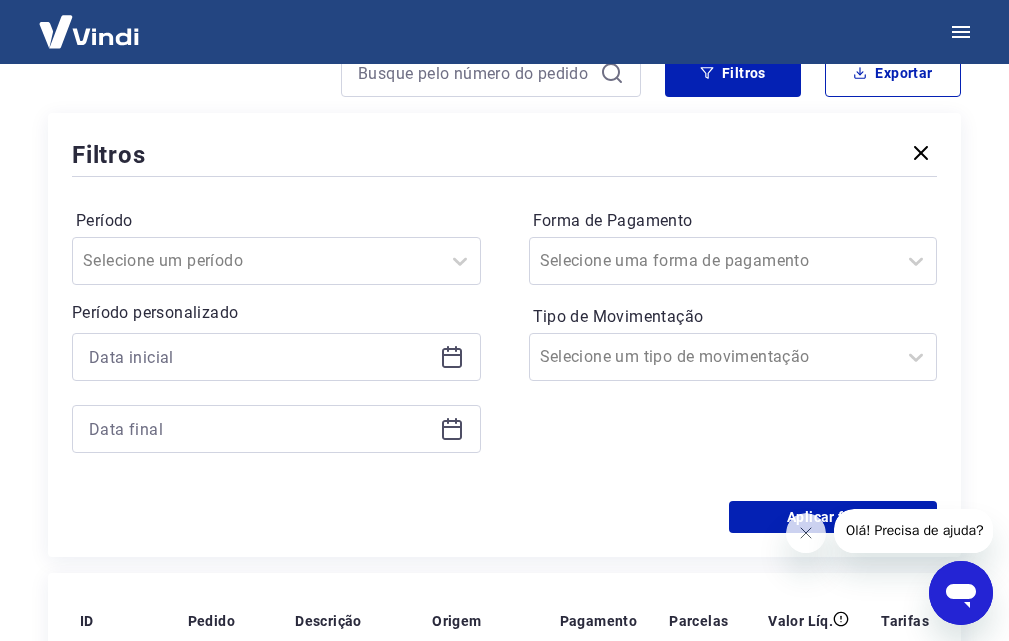 click 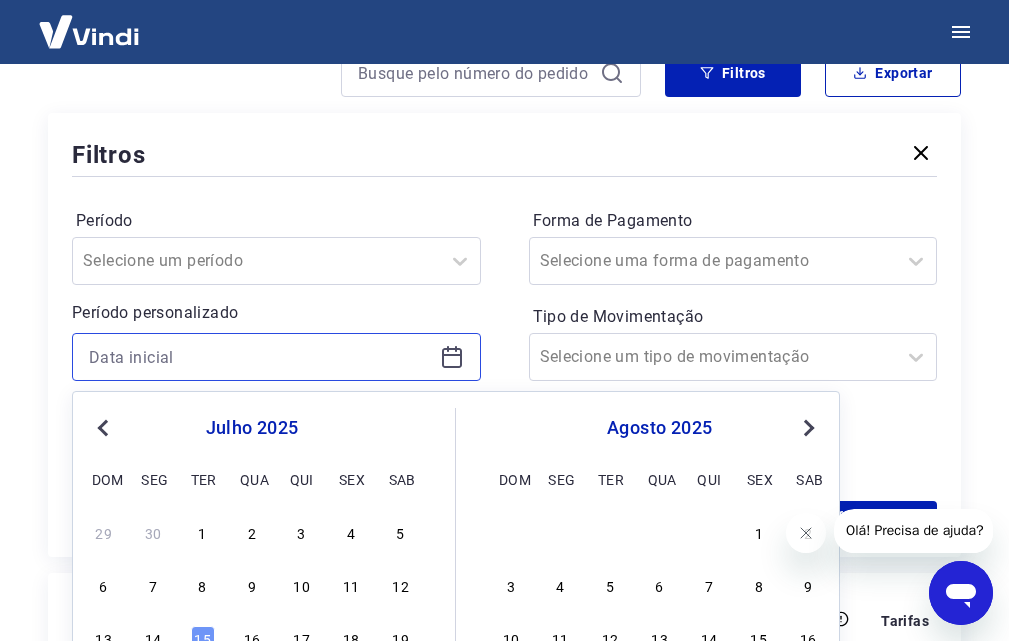 scroll, scrollTop: 300, scrollLeft: 0, axis: vertical 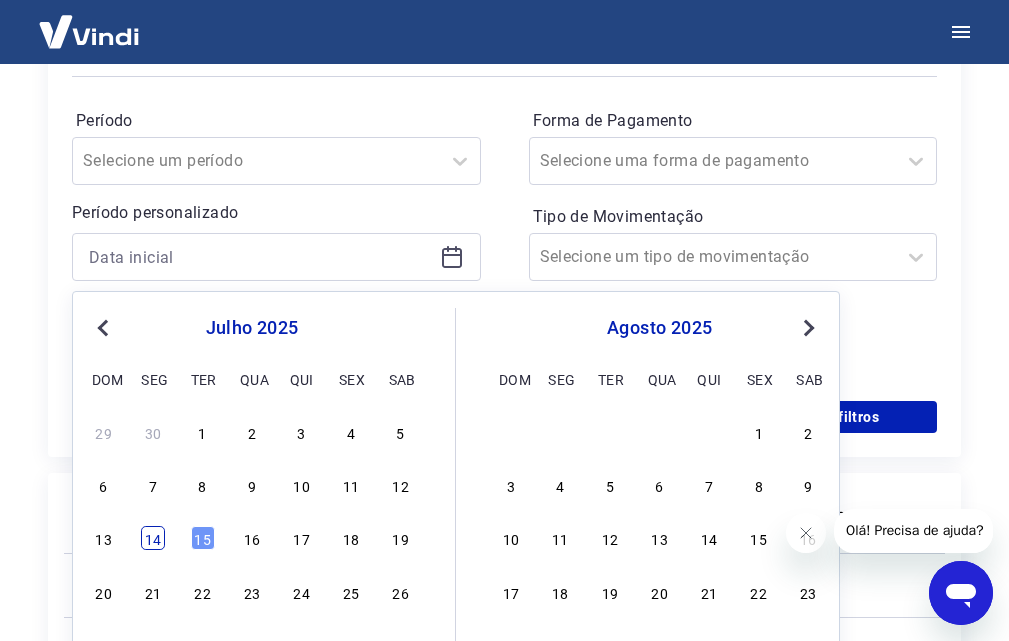 click on "14" at bounding box center (153, 538) 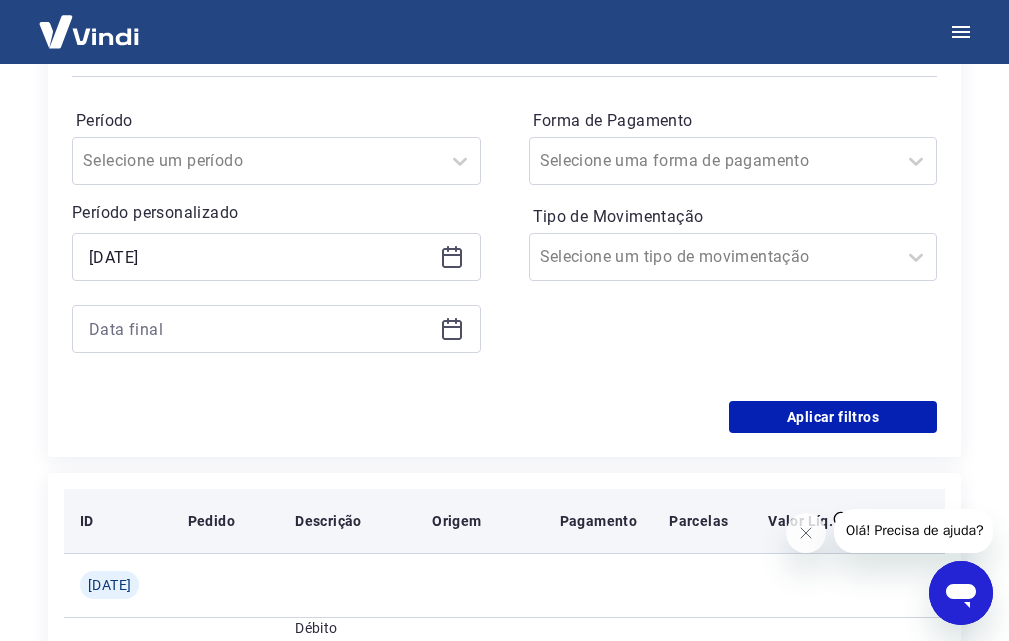 type on "[DATE]" 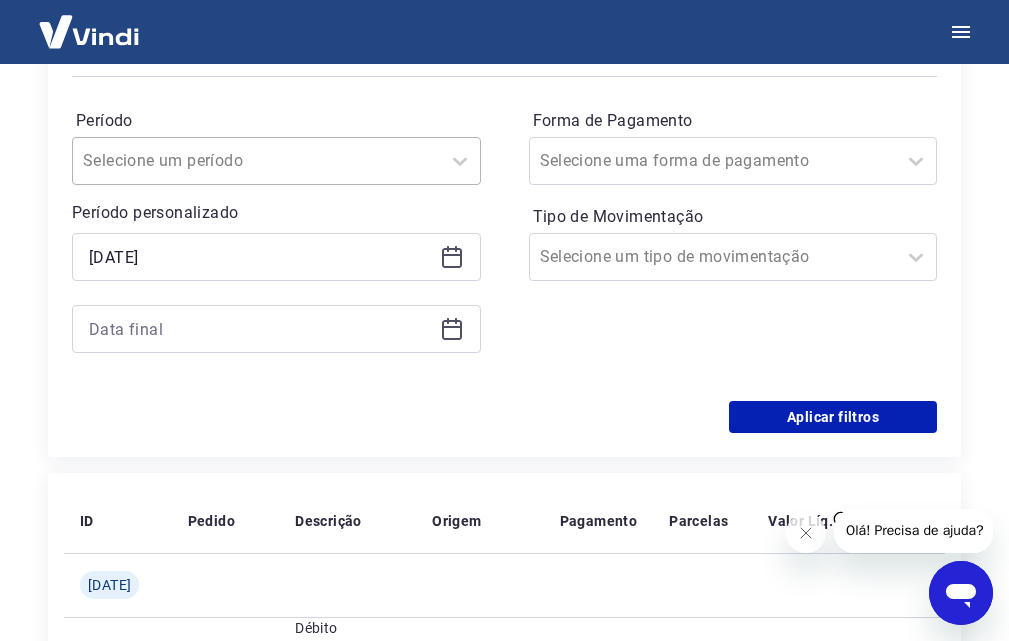 click on "Selecione um período" at bounding box center (256, 161) 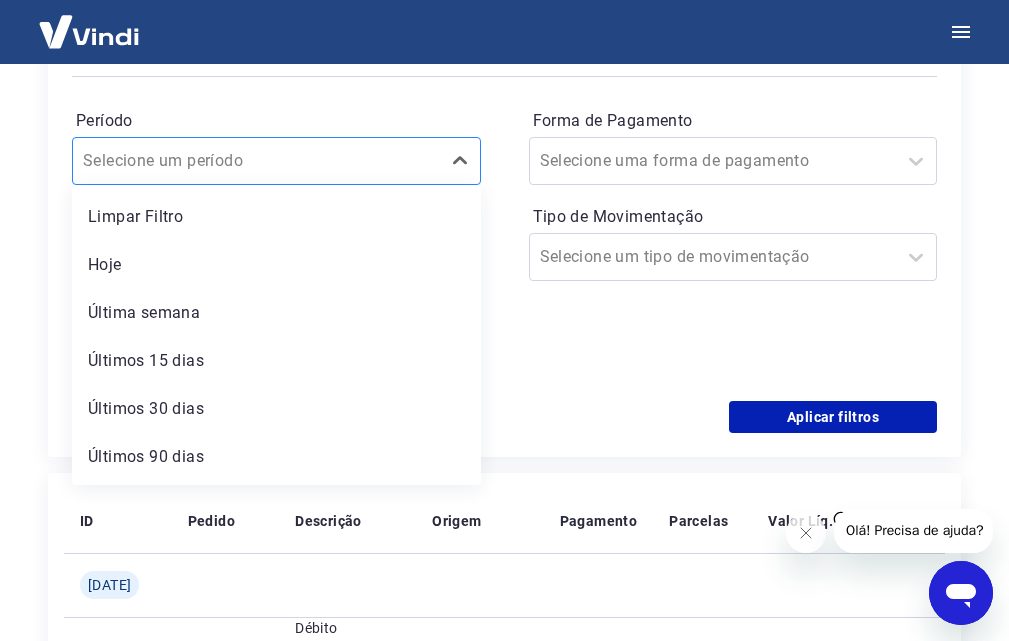 click on "Selecione um período" at bounding box center [256, 161] 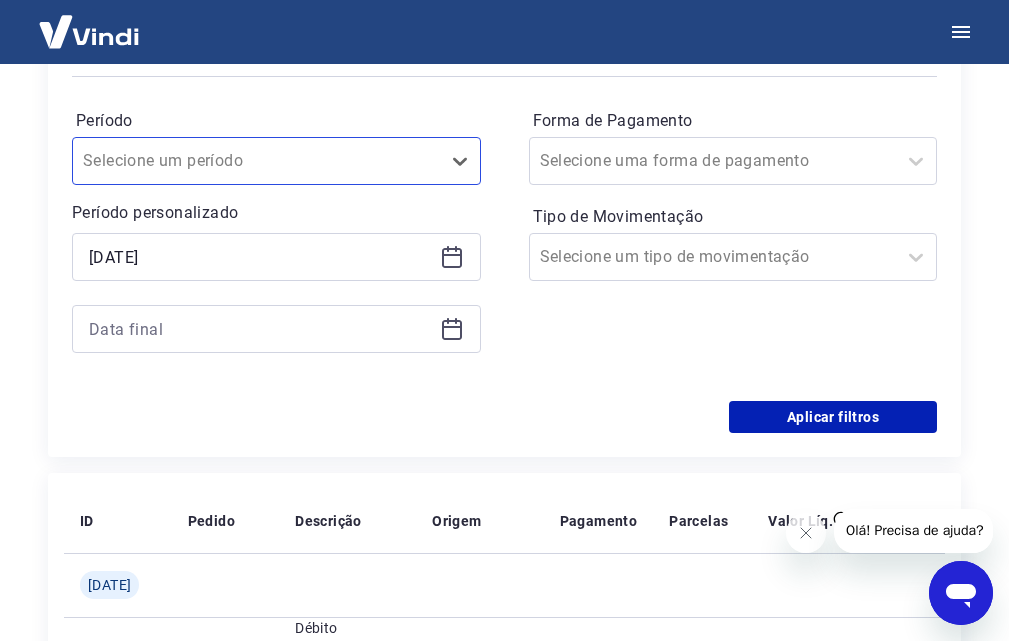 click on "Forma de Pagamento Selecione uma forma de pagamento Tipo de Movimentação Selecione um tipo de movimentação" at bounding box center (733, 241) 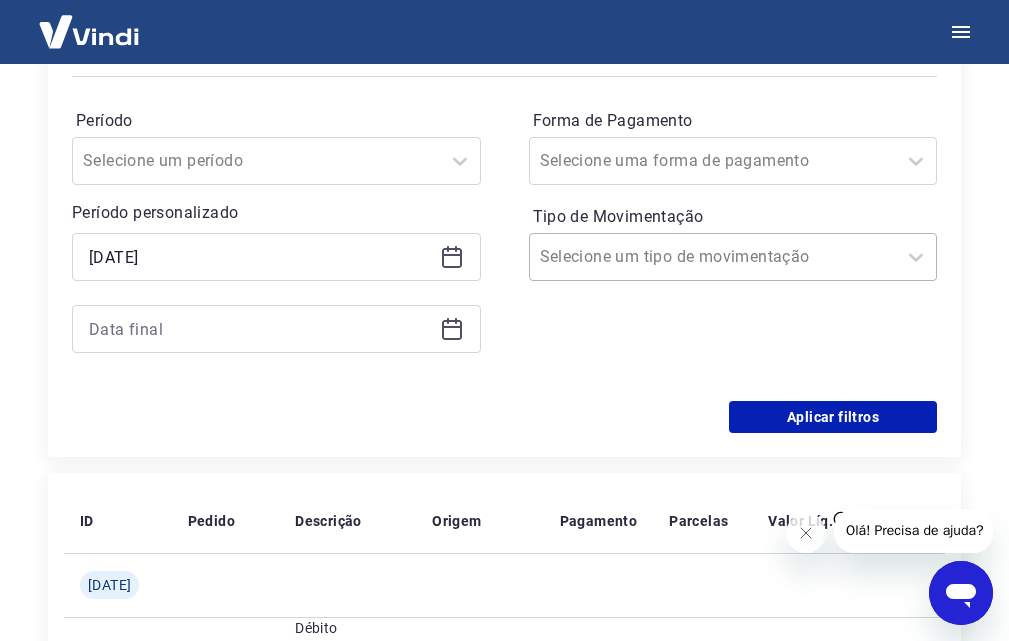 click at bounding box center [713, 257] 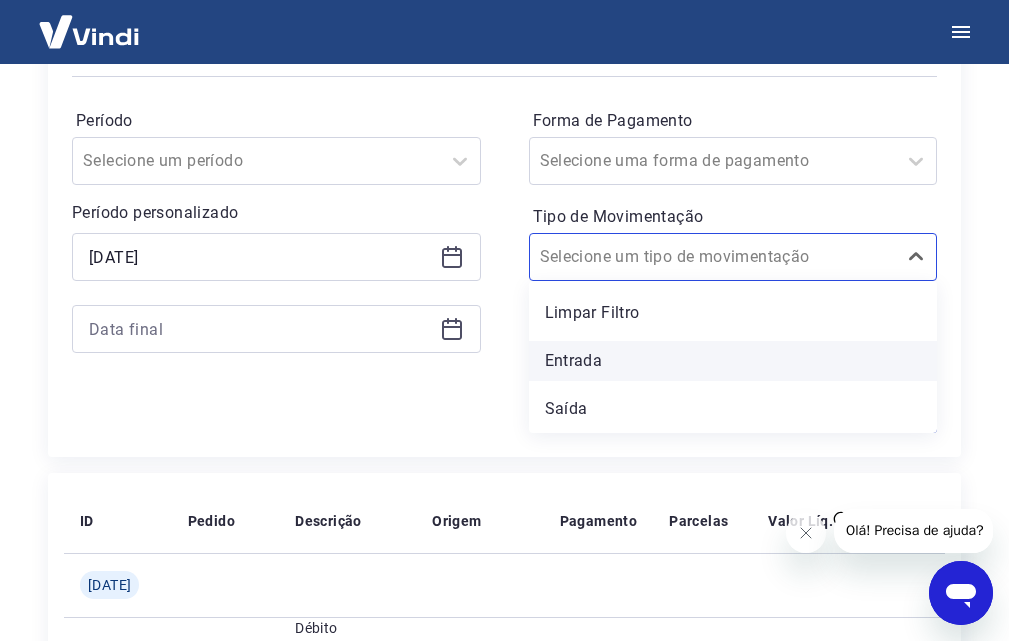 click on "Entrada" at bounding box center [733, 361] 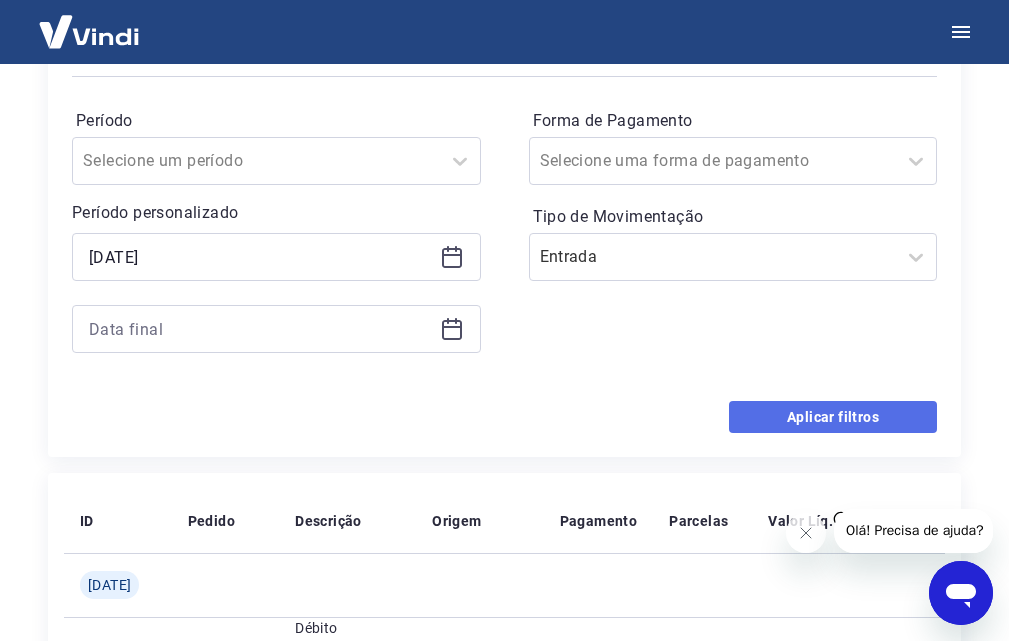 click on "Aplicar filtros" at bounding box center [833, 417] 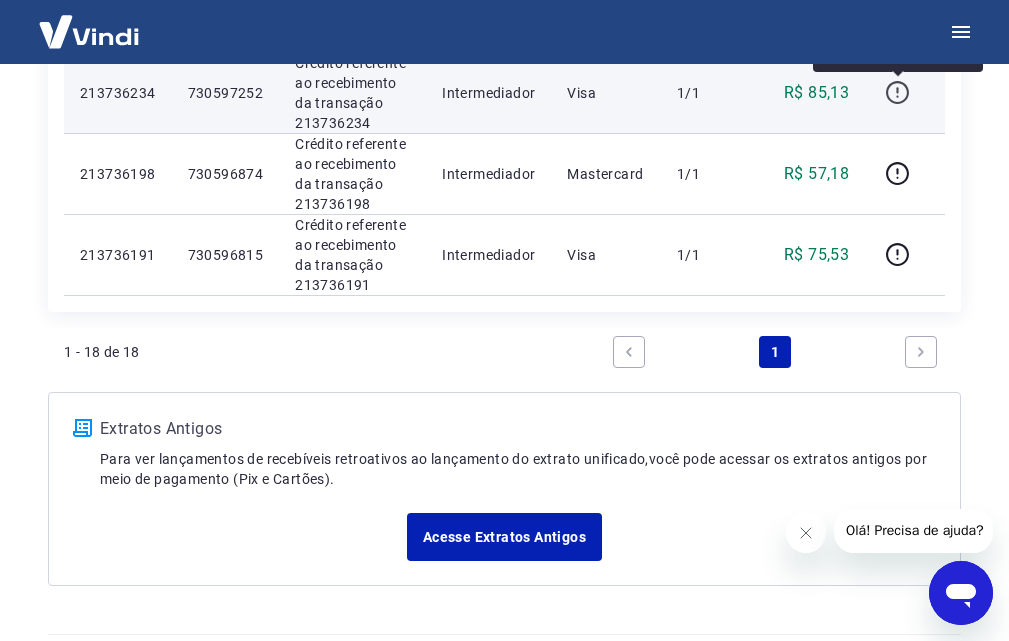 scroll, scrollTop: 1755, scrollLeft: 0, axis: vertical 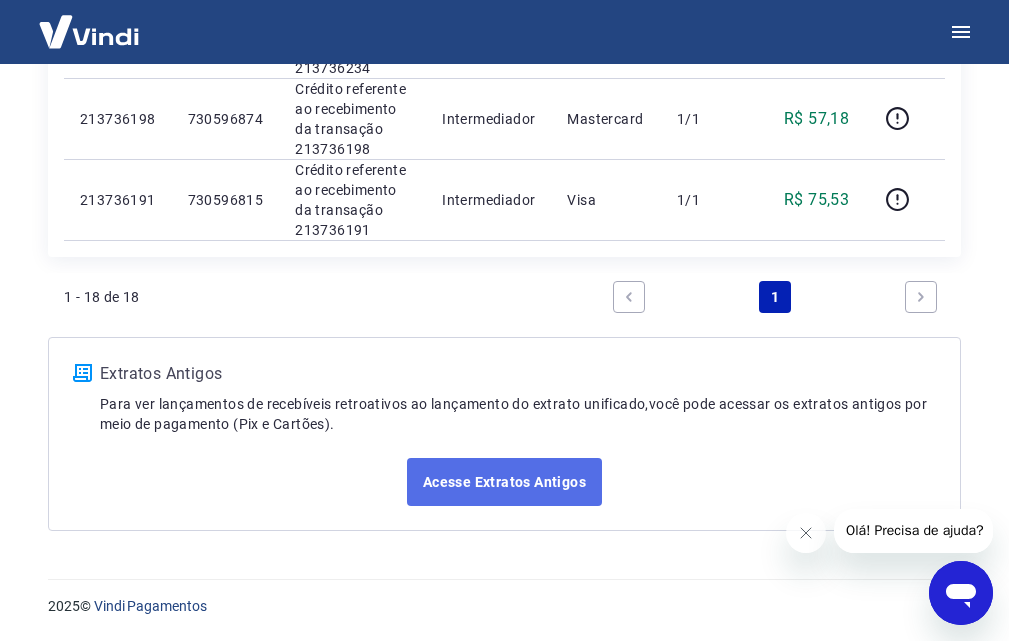 click on "Acesse Extratos Antigos" at bounding box center (504, 482) 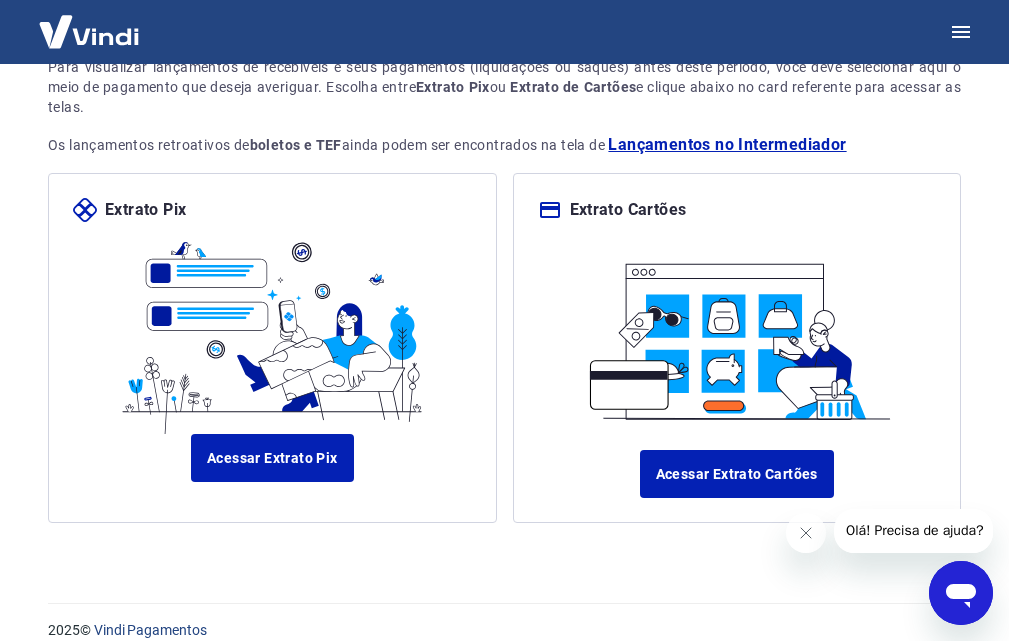 scroll, scrollTop: 165, scrollLeft: 0, axis: vertical 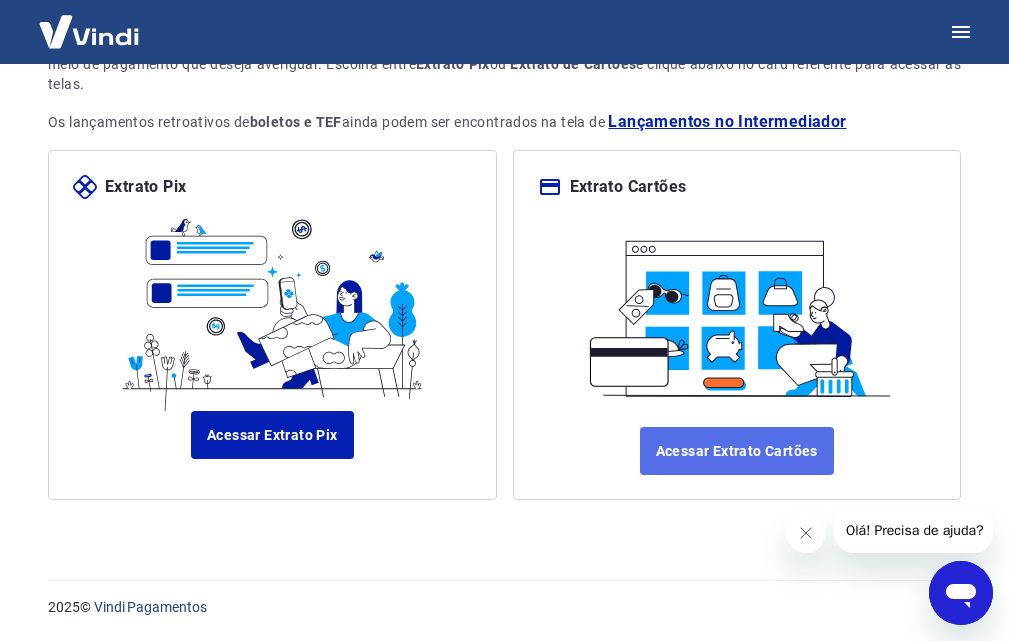 click on "Acessar Extrato Cartões" at bounding box center (737, 451) 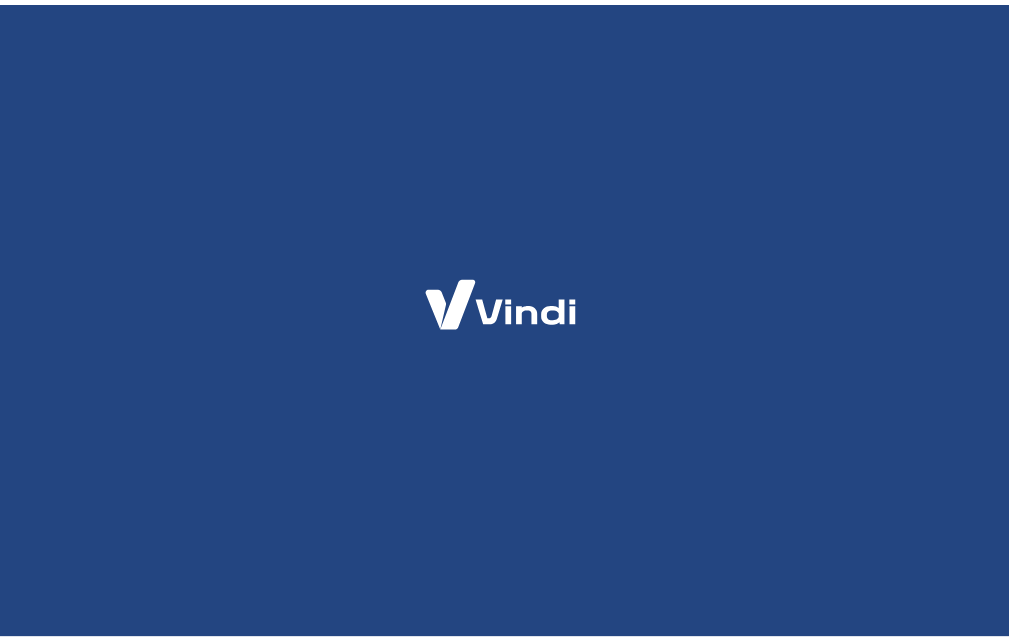 scroll, scrollTop: 0, scrollLeft: 0, axis: both 